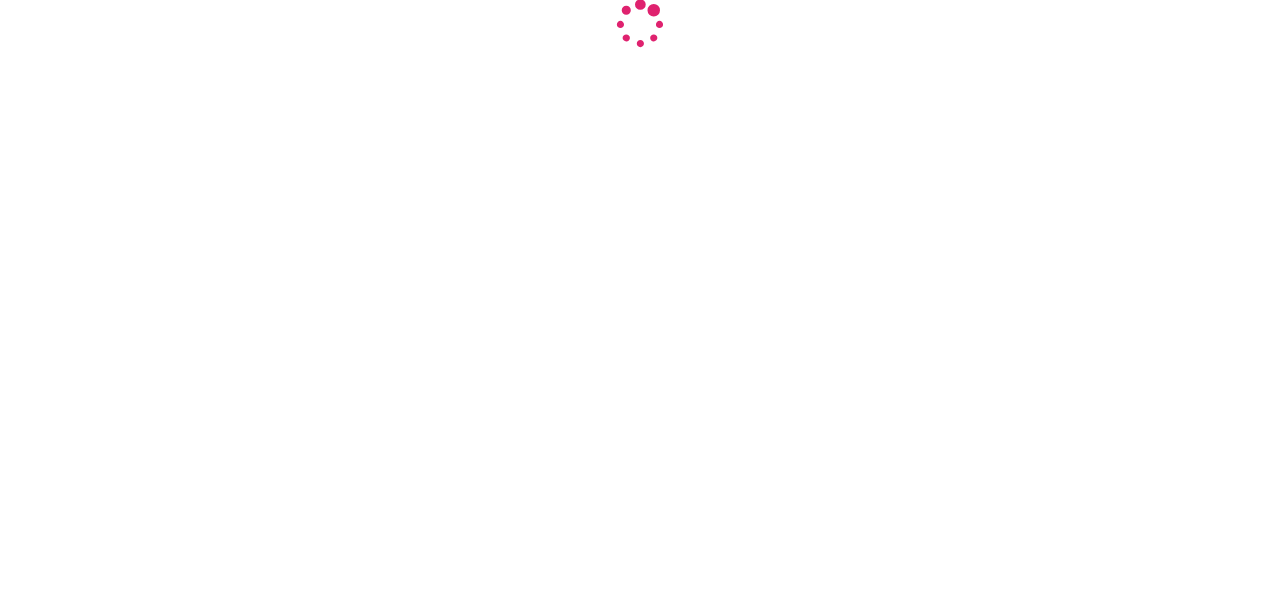 select on "INR" 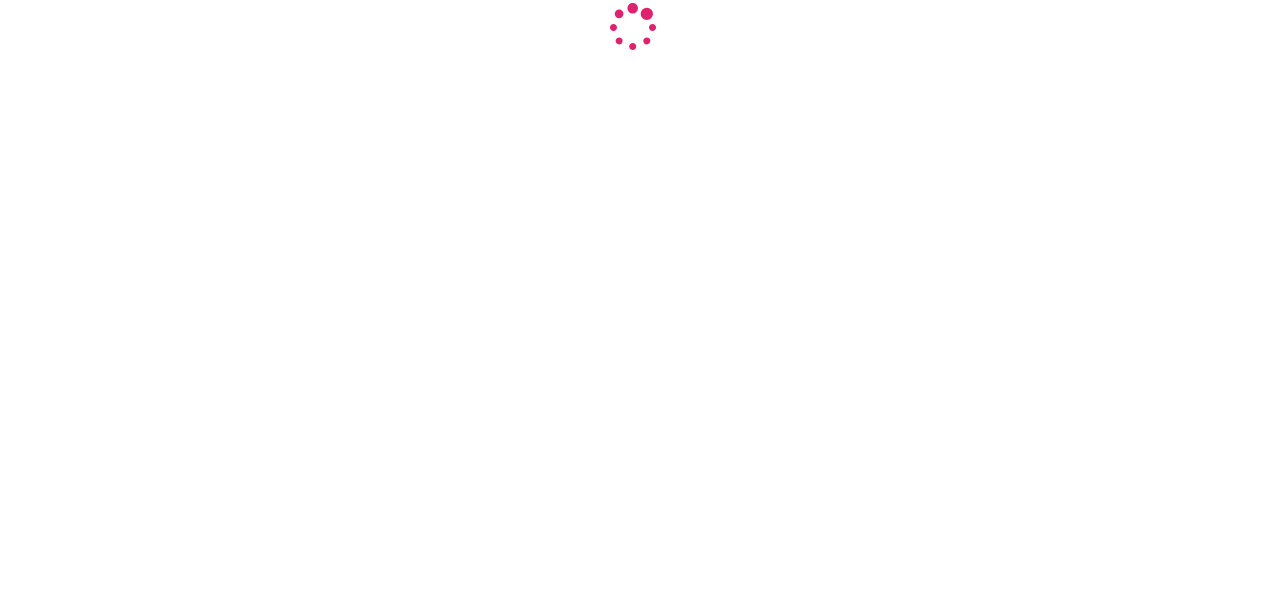scroll, scrollTop: 0, scrollLeft: 0, axis: both 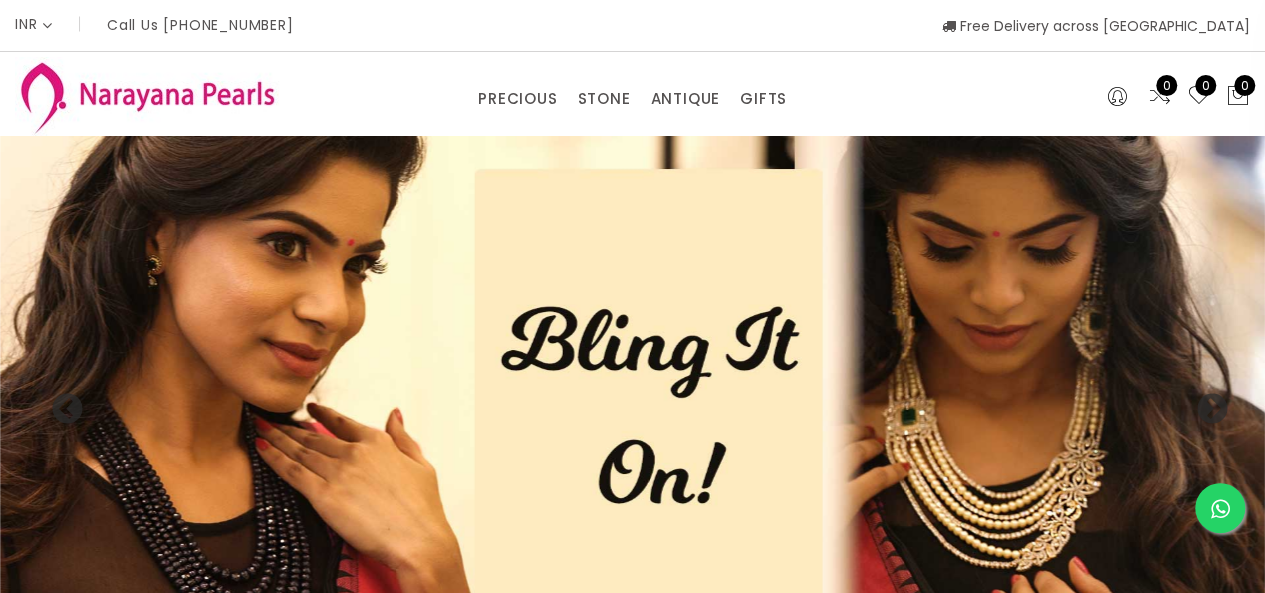 drag, startPoint x: 1279, startPoint y: 39, endPoint x: 1275, endPoint y: -87, distance: 126.06348 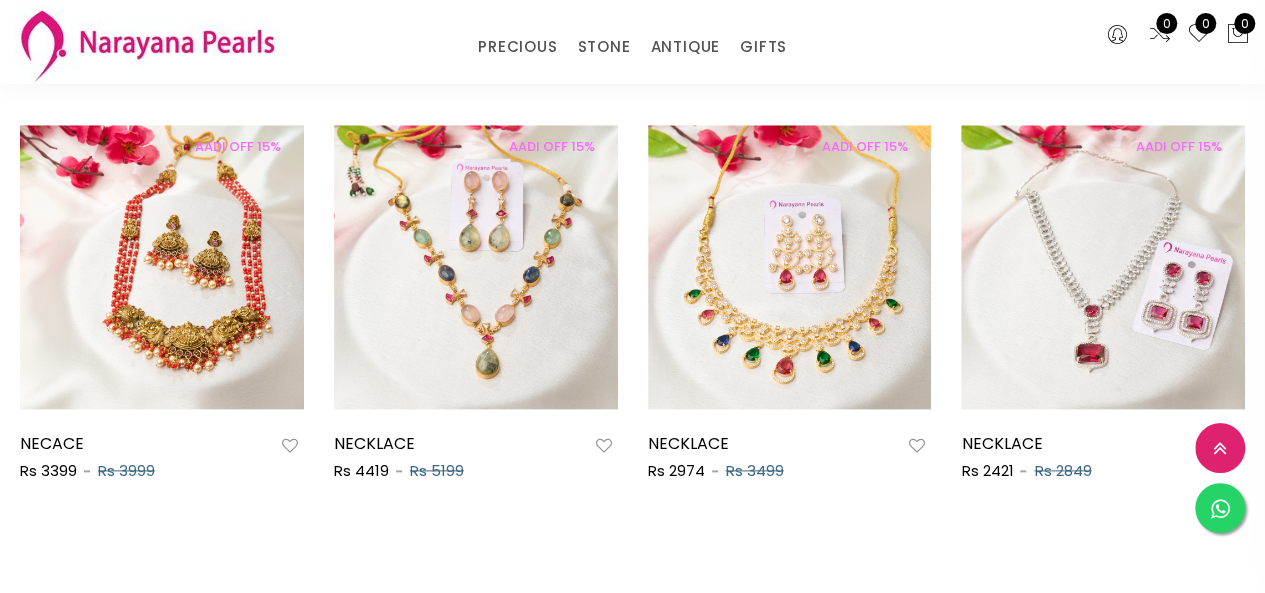 scroll, scrollTop: 1045, scrollLeft: 0, axis: vertical 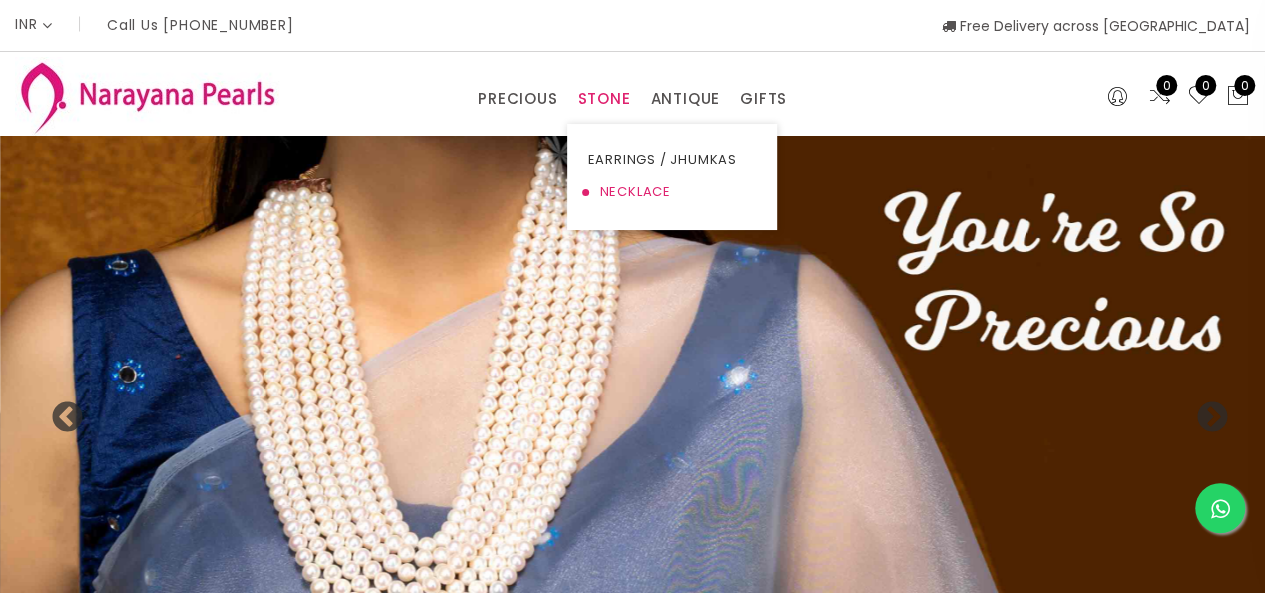 click on "NECKLACE" at bounding box center [672, 192] 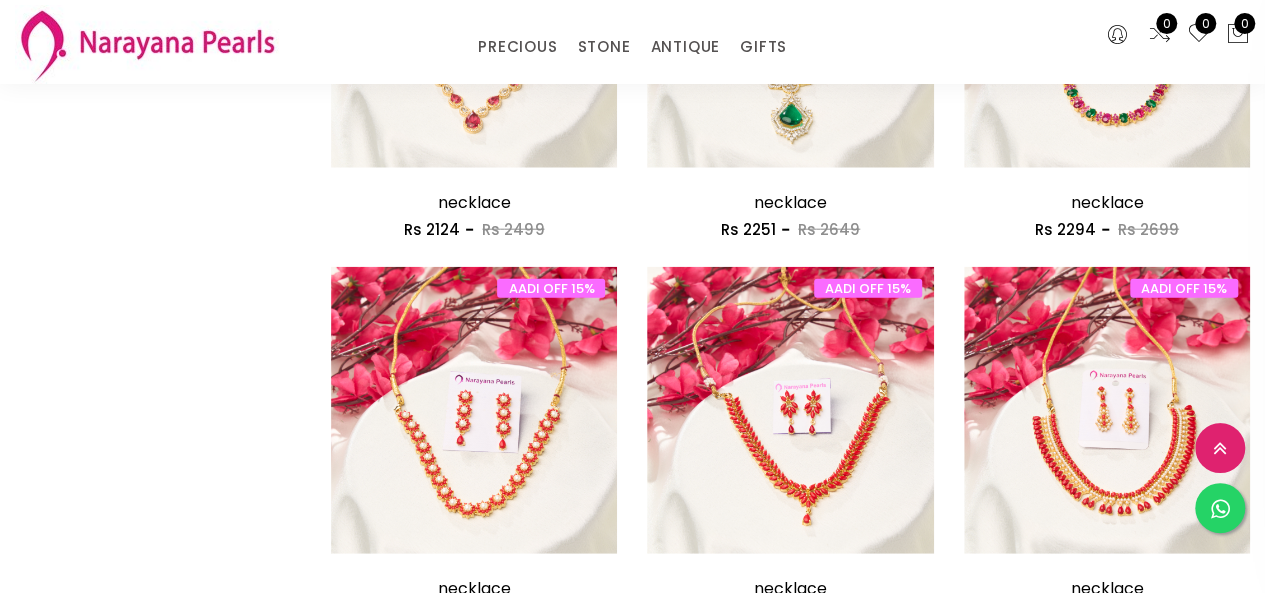scroll, scrollTop: 2606, scrollLeft: 0, axis: vertical 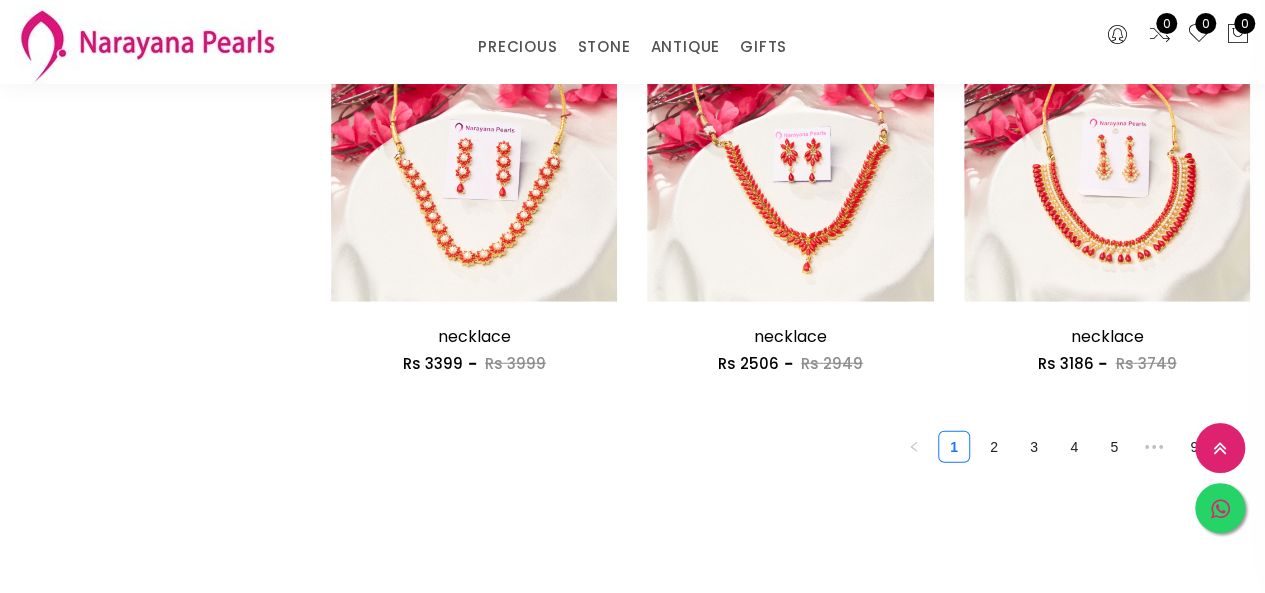 click at bounding box center (1220, 508) 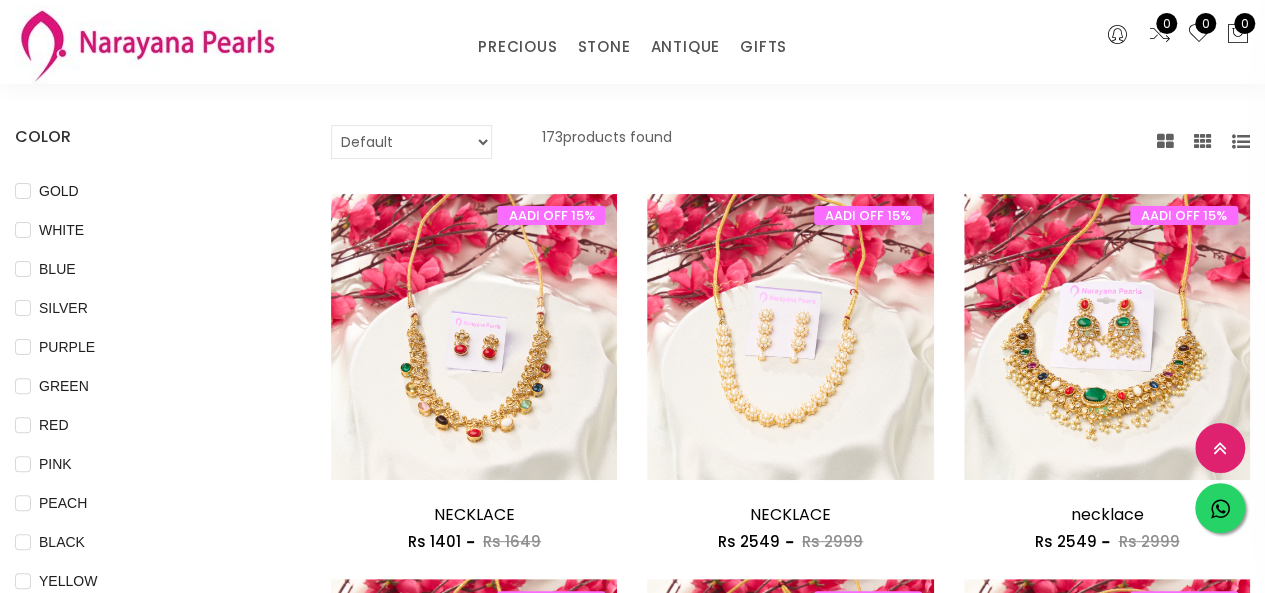 scroll, scrollTop: 117, scrollLeft: 0, axis: vertical 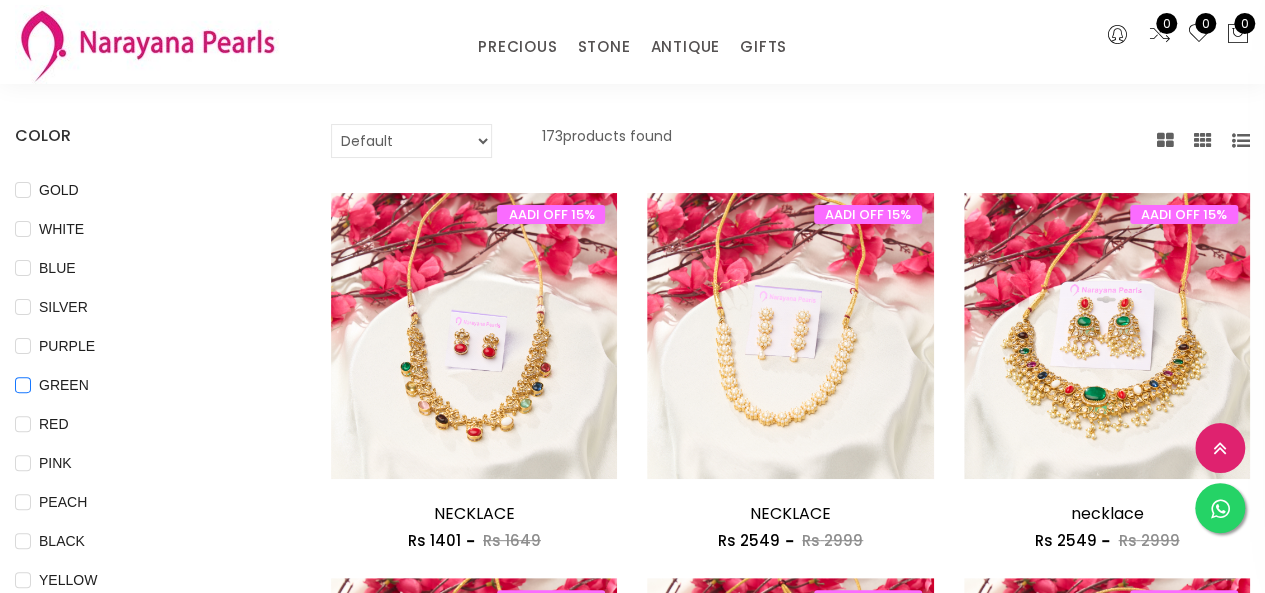 click on "GREEN" at bounding box center [64, 385] 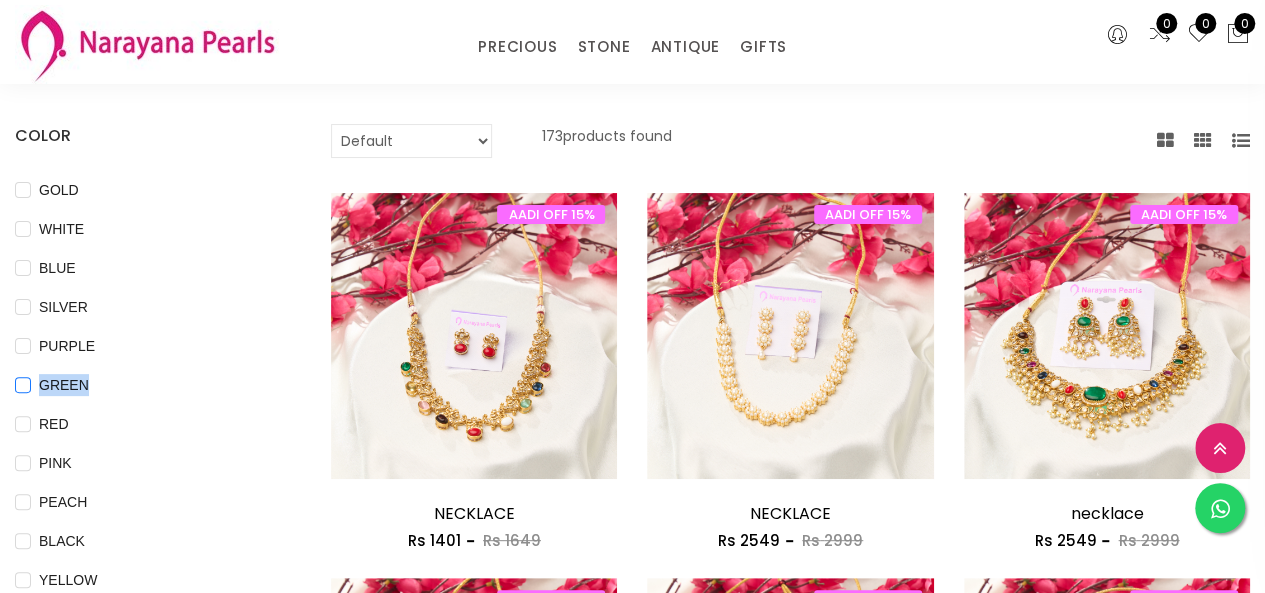 click on "GREEN" at bounding box center [23, 399] 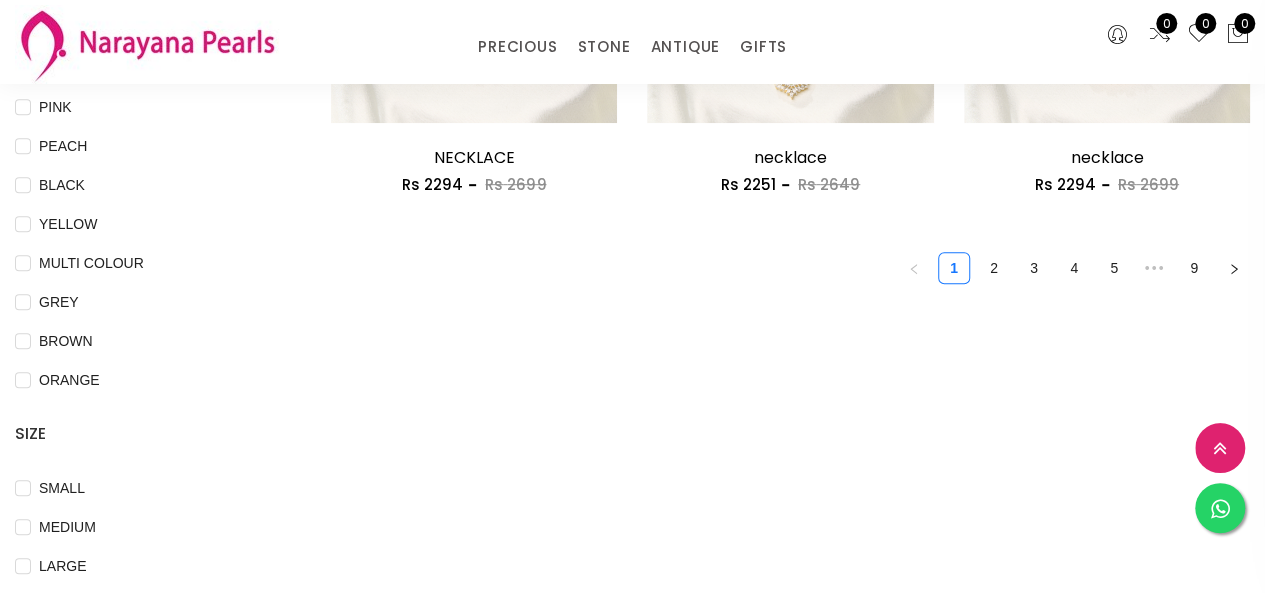 scroll, scrollTop: 576, scrollLeft: 0, axis: vertical 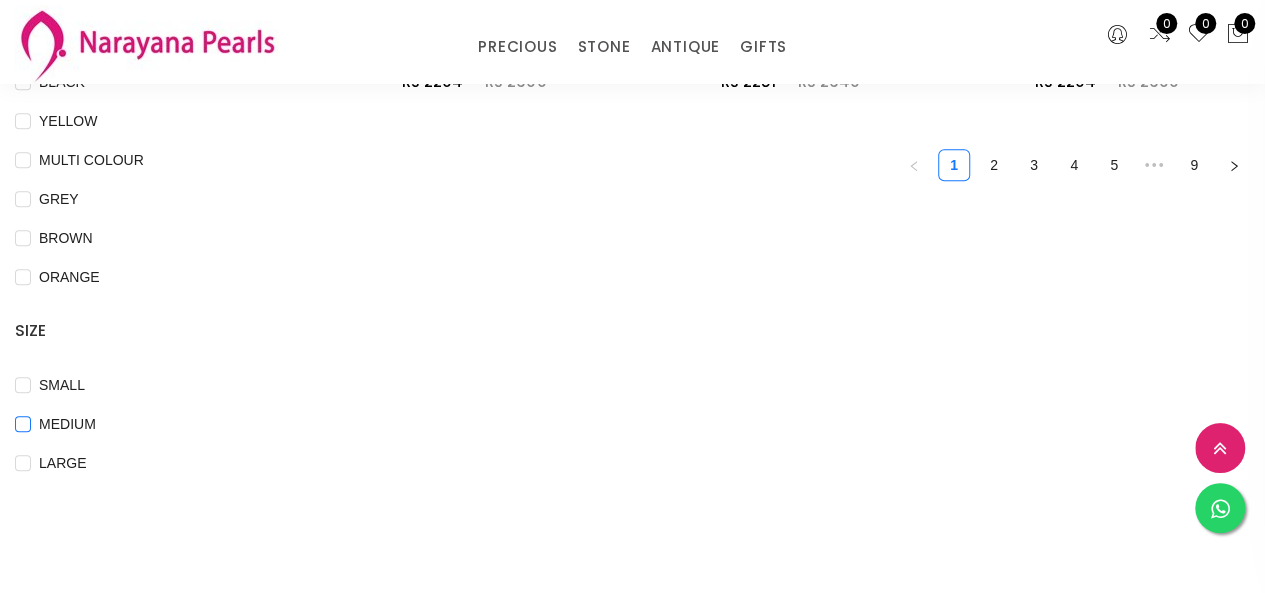 click on "MEDIUM" at bounding box center (67, 424) 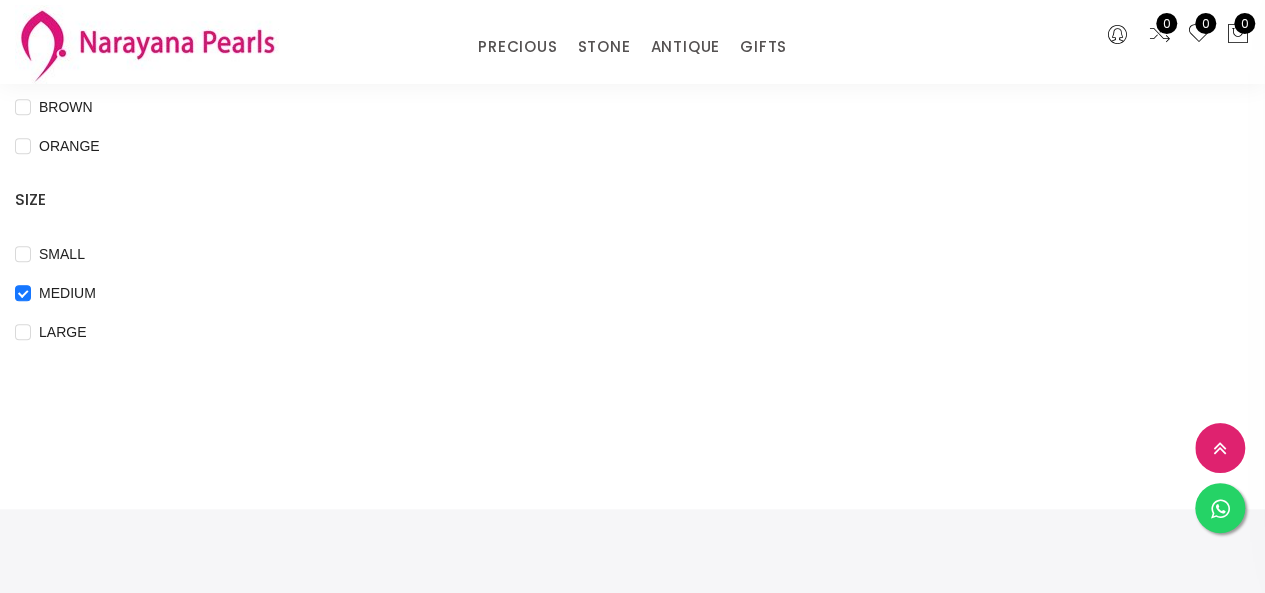 scroll, scrollTop: 799, scrollLeft: 0, axis: vertical 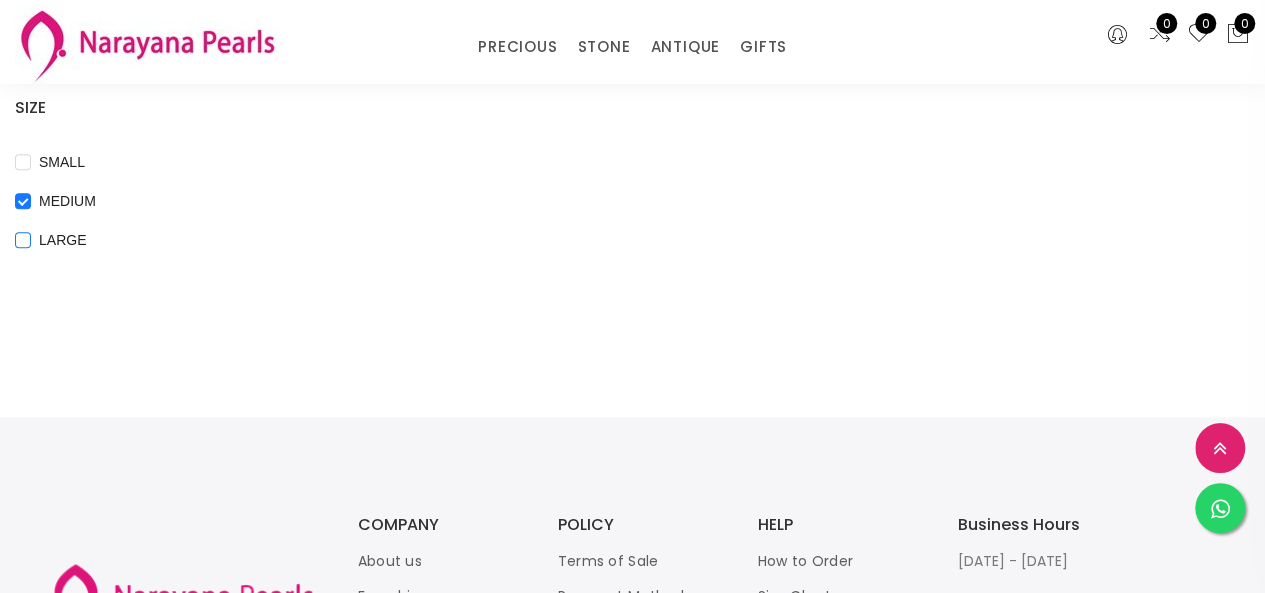 click on "LARGE" at bounding box center [23, 254] 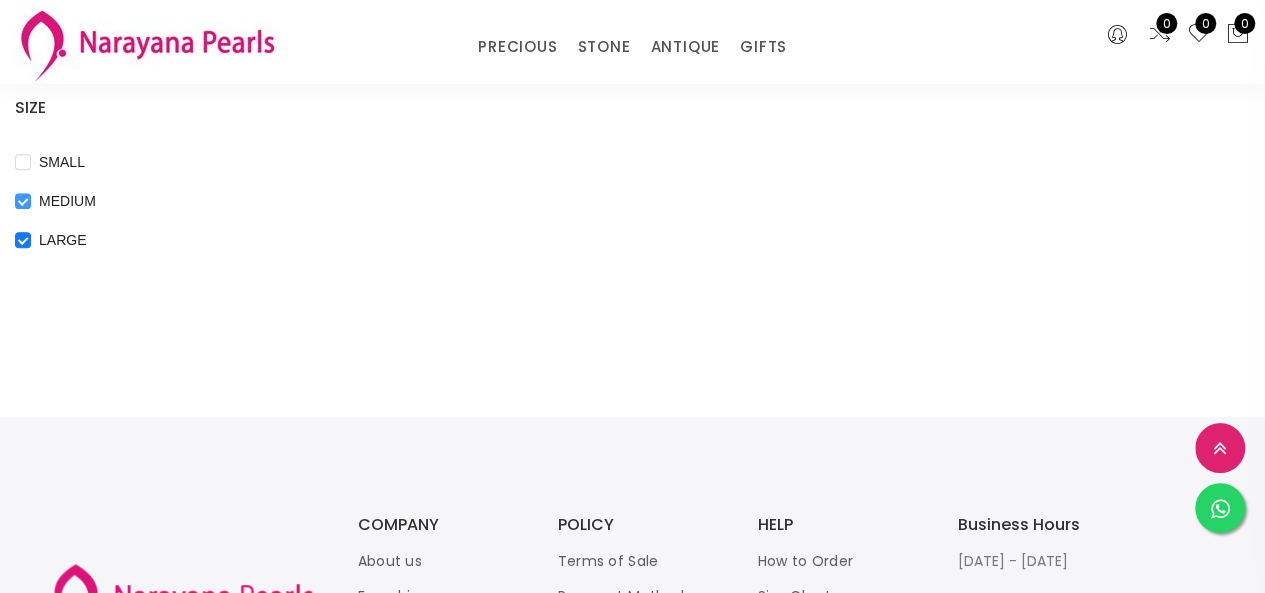 click on "MEDIUM" at bounding box center (23, 215) 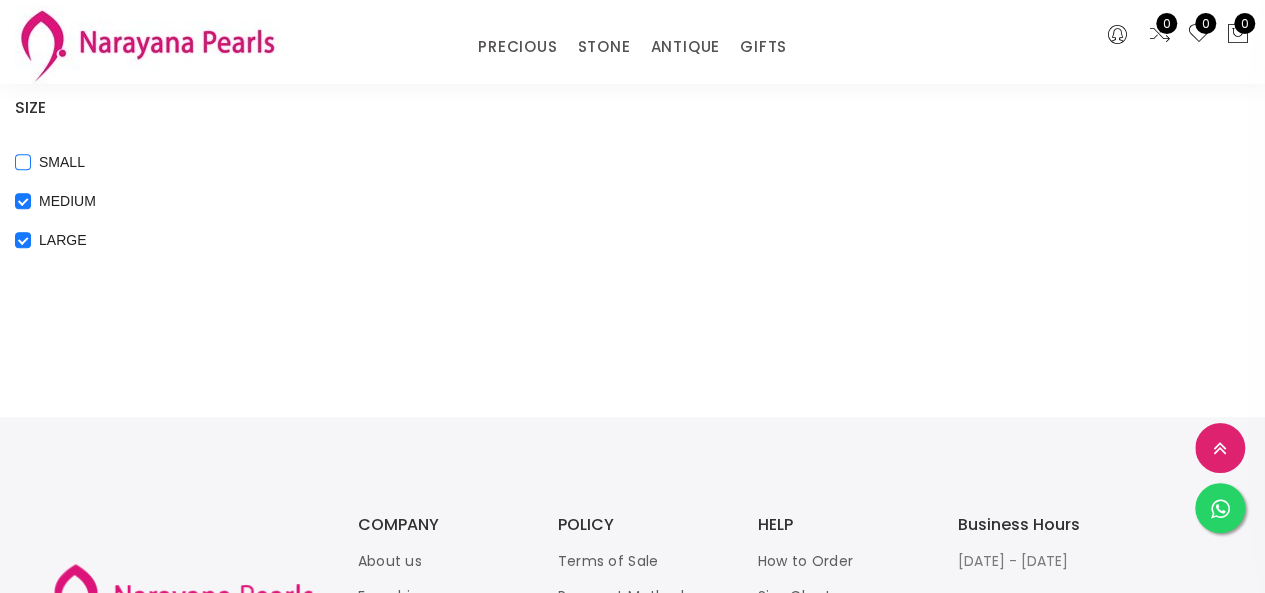 click on "SMALL" at bounding box center [23, 176] 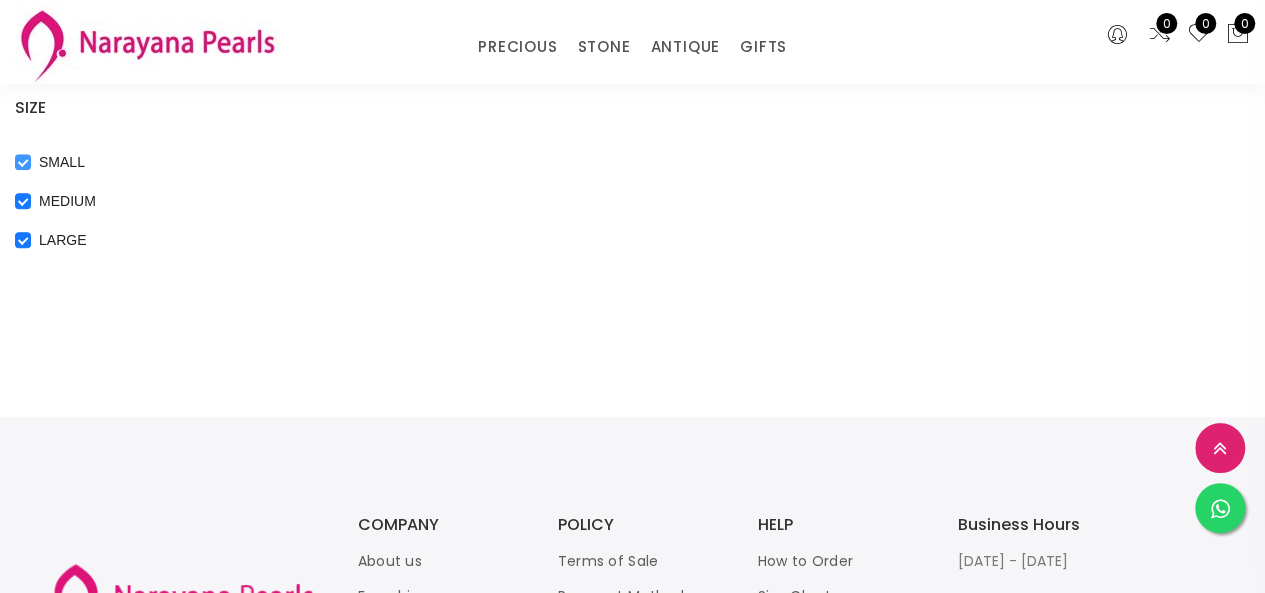 click on "SMALL" at bounding box center (23, 176) 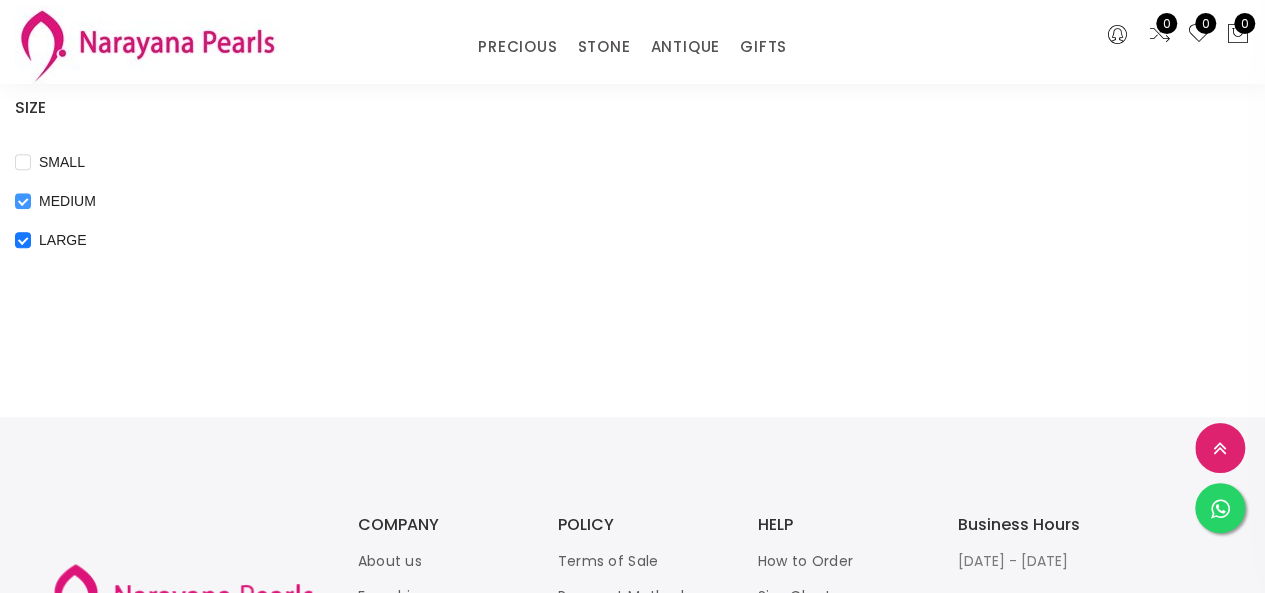 click on "MEDIUM" at bounding box center [23, 215] 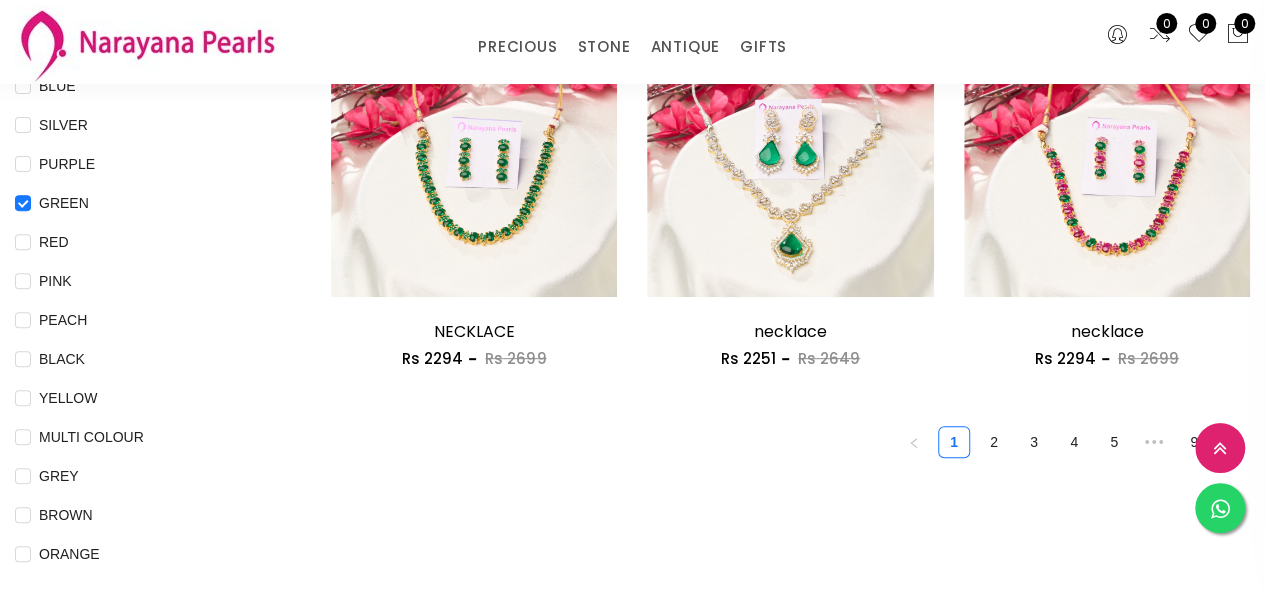 scroll, scrollTop: 298, scrollLeft: 0, axis: vertical 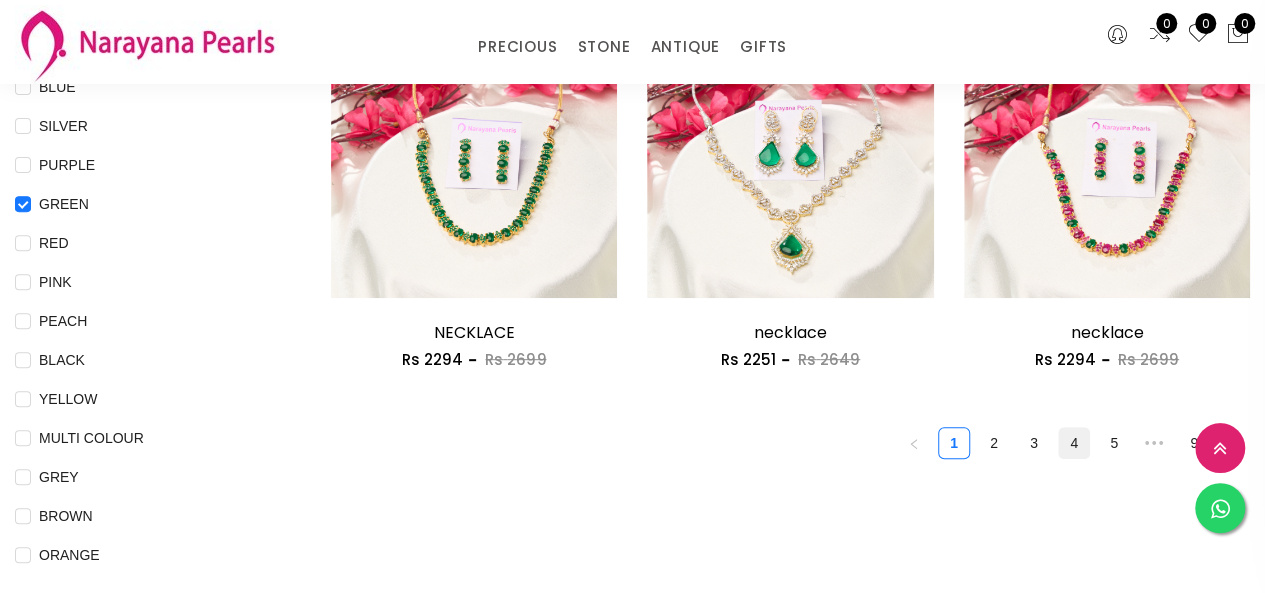 click on "4" at bounding box center (1074, 443) 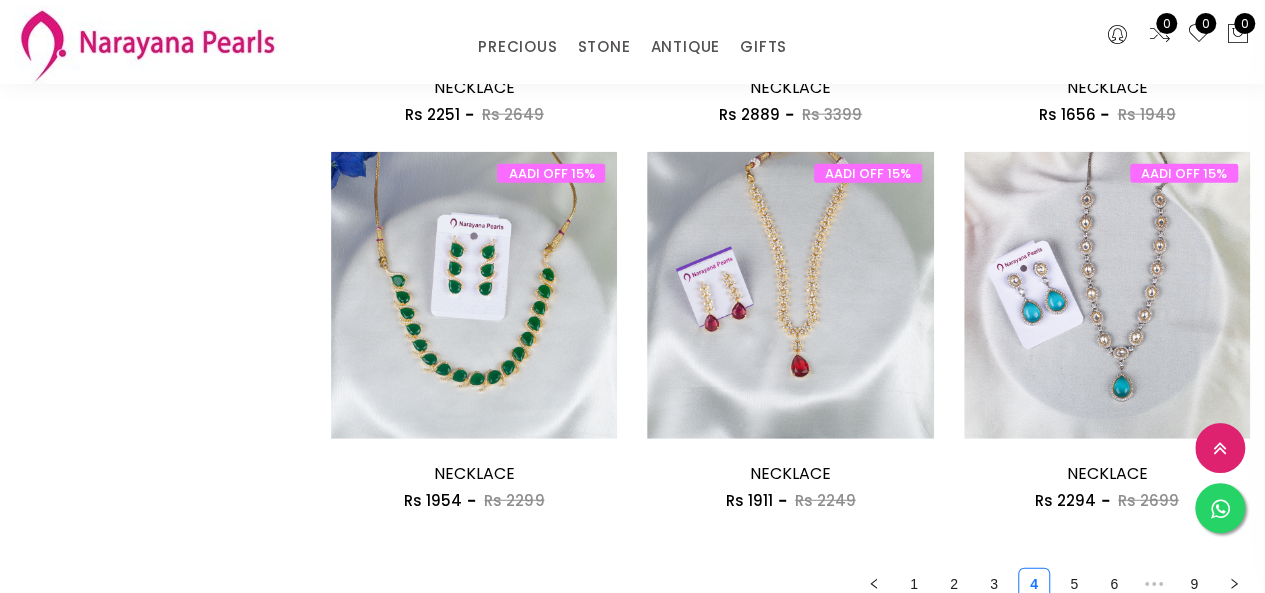 scroll, scrollTop: 2744, scrollLeft: 0, axis: vertical 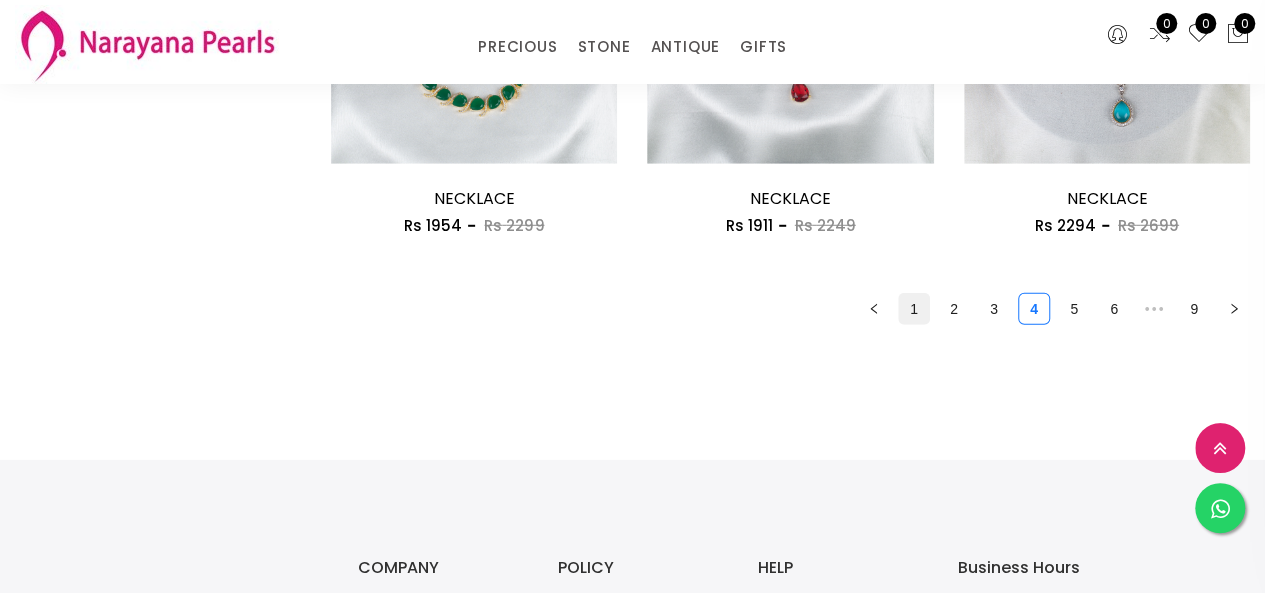 click on "1" at bounding box center (914, 309) 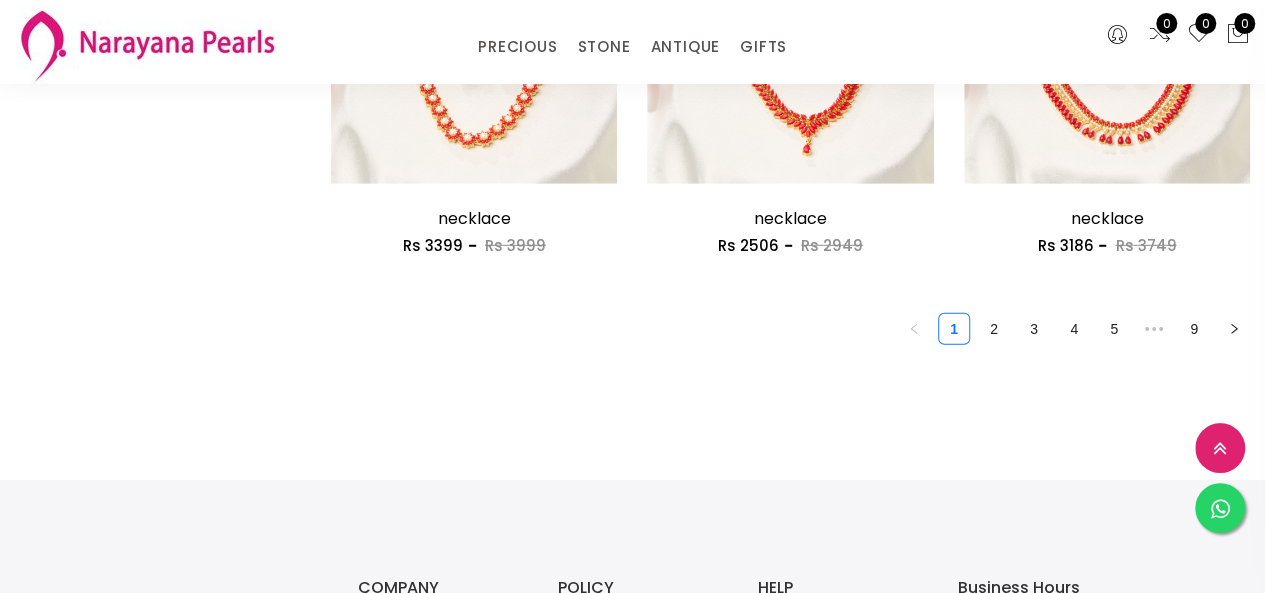 scroll, scrollTop: 2722, scrollLeft: 0, axis: vertical 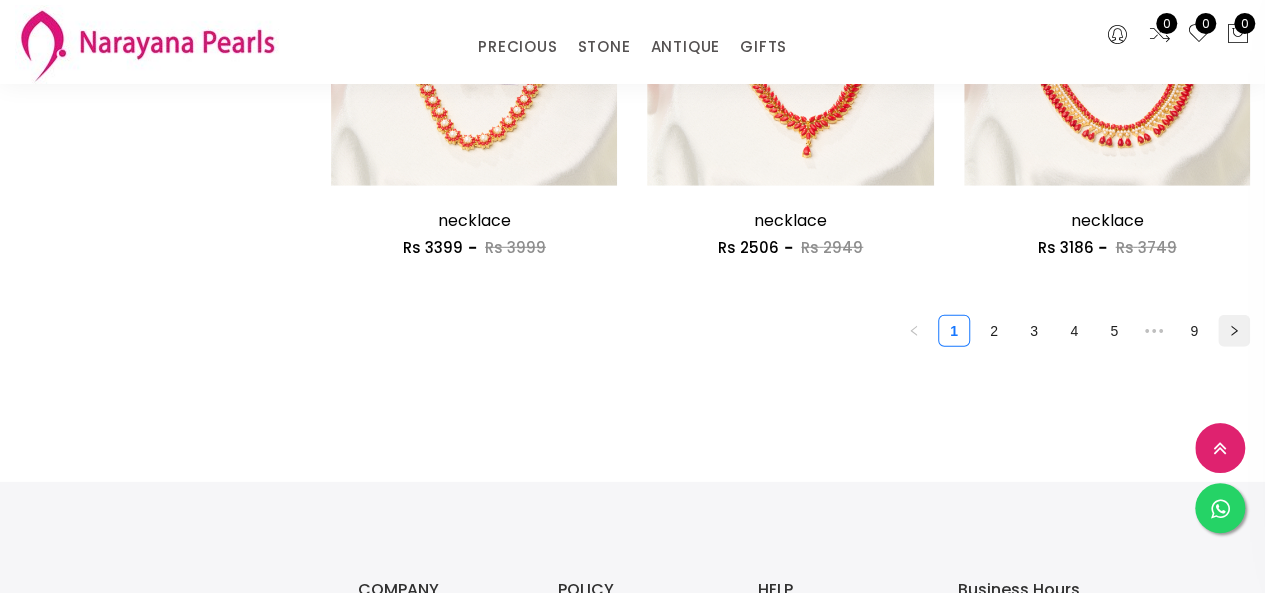 click 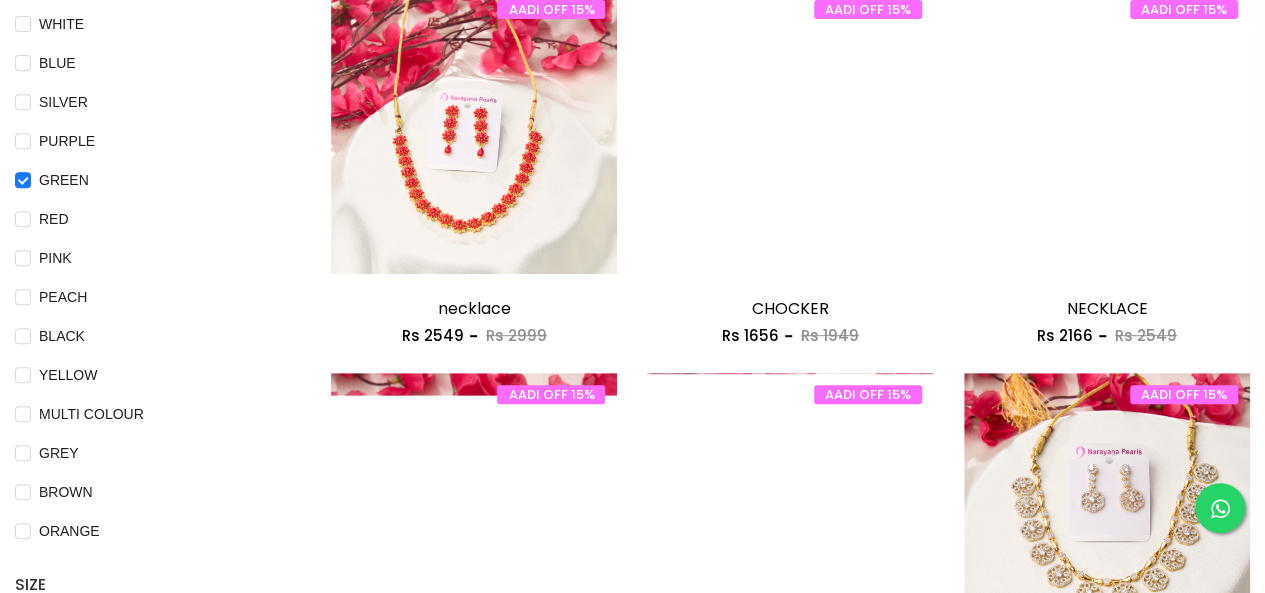 scroll, scrollTop: 0, scrollLeft: 0, axis: both 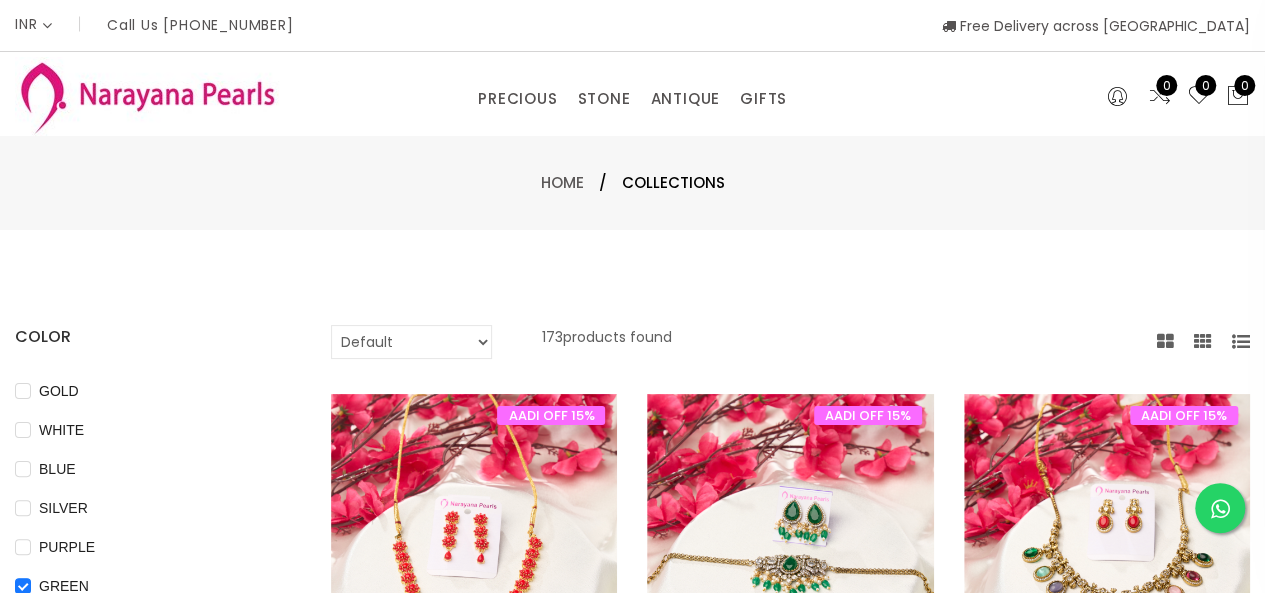click on "Default Price - High to Low Price - Low to High" at bounding box center [411, 342] 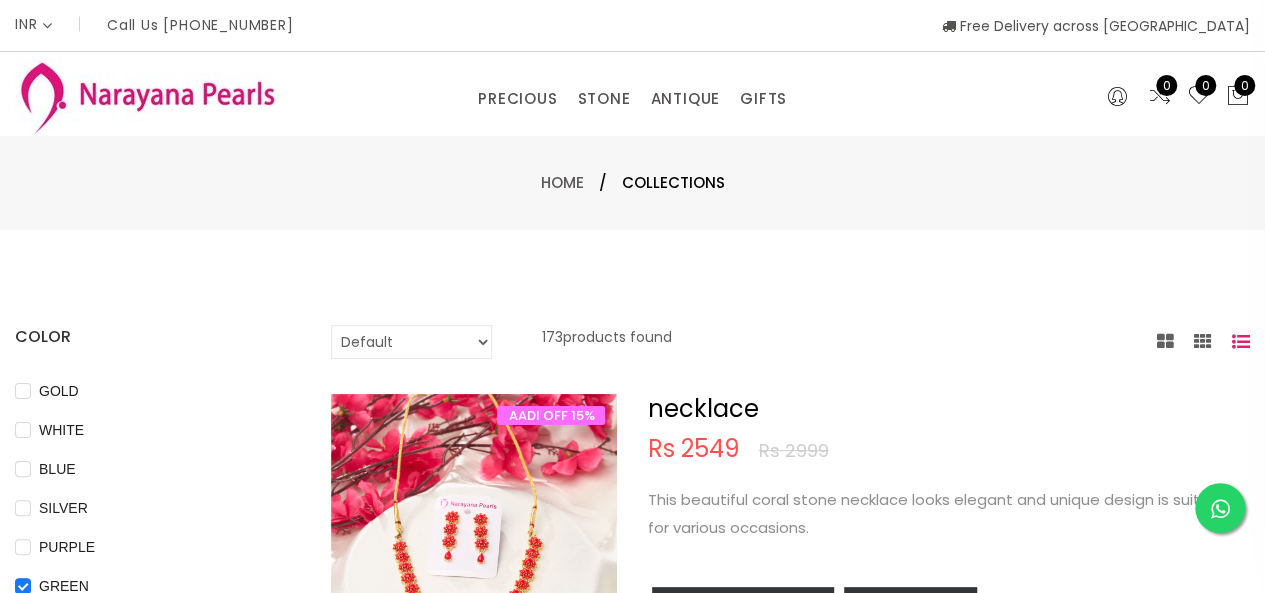 click at bounding box center (1203, 342) 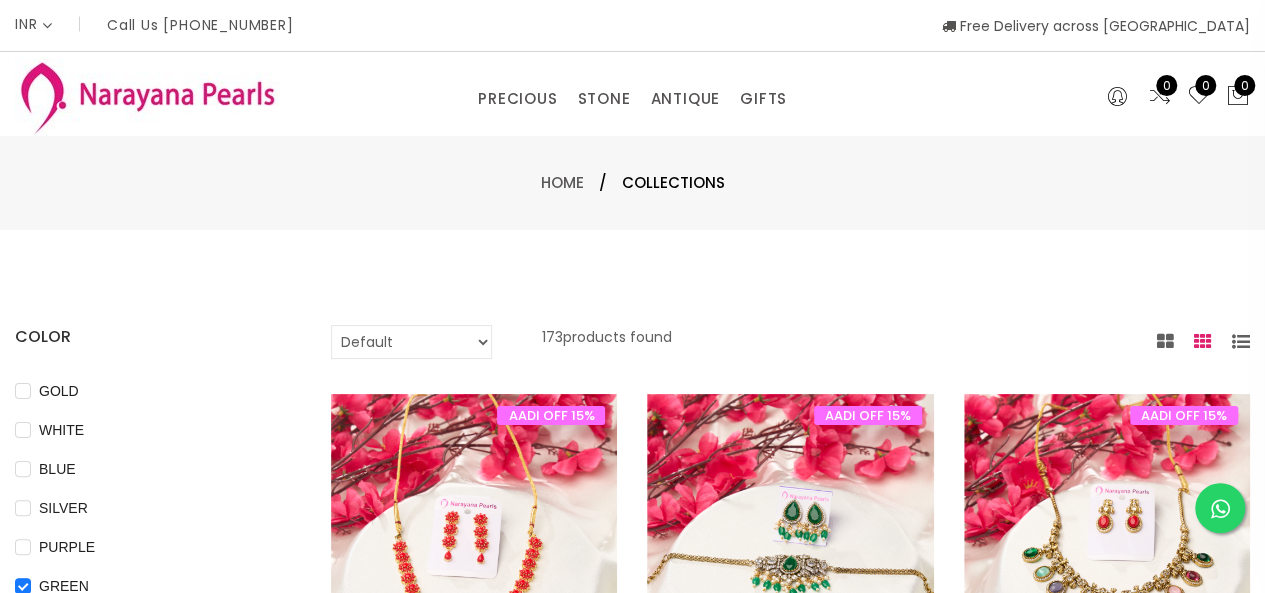click at bounding box center [1203, 342] 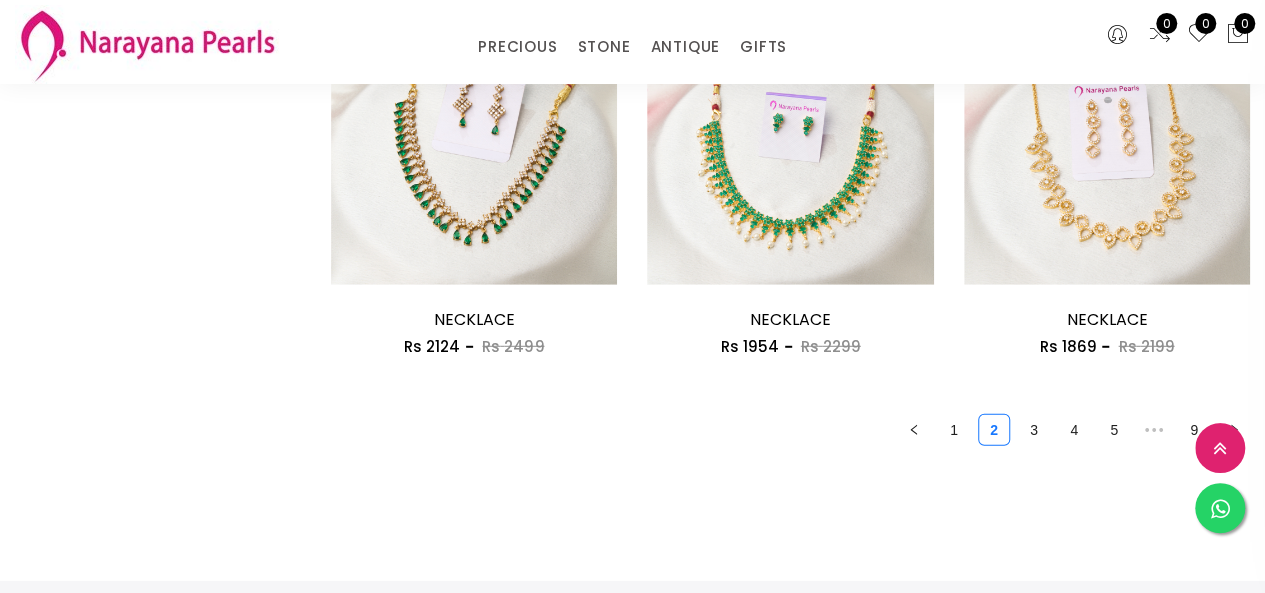 scroll, scrollTop: 2699, scrollLeft: 0, axis: vertical 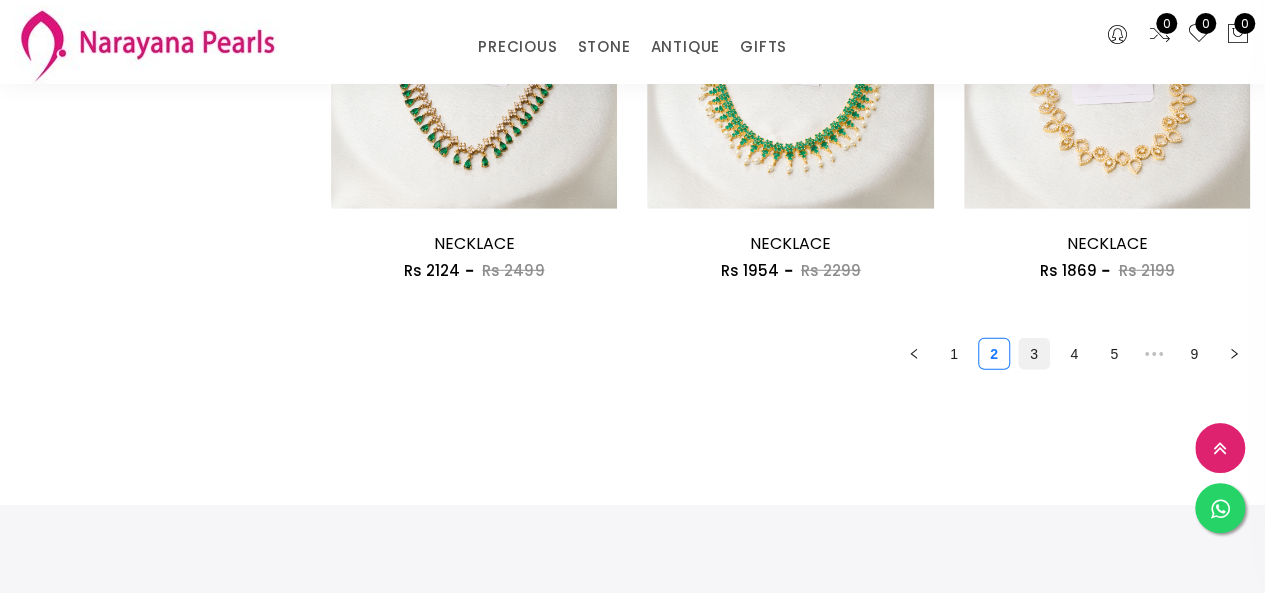 click on "3" at bounding box center (1034, 354) 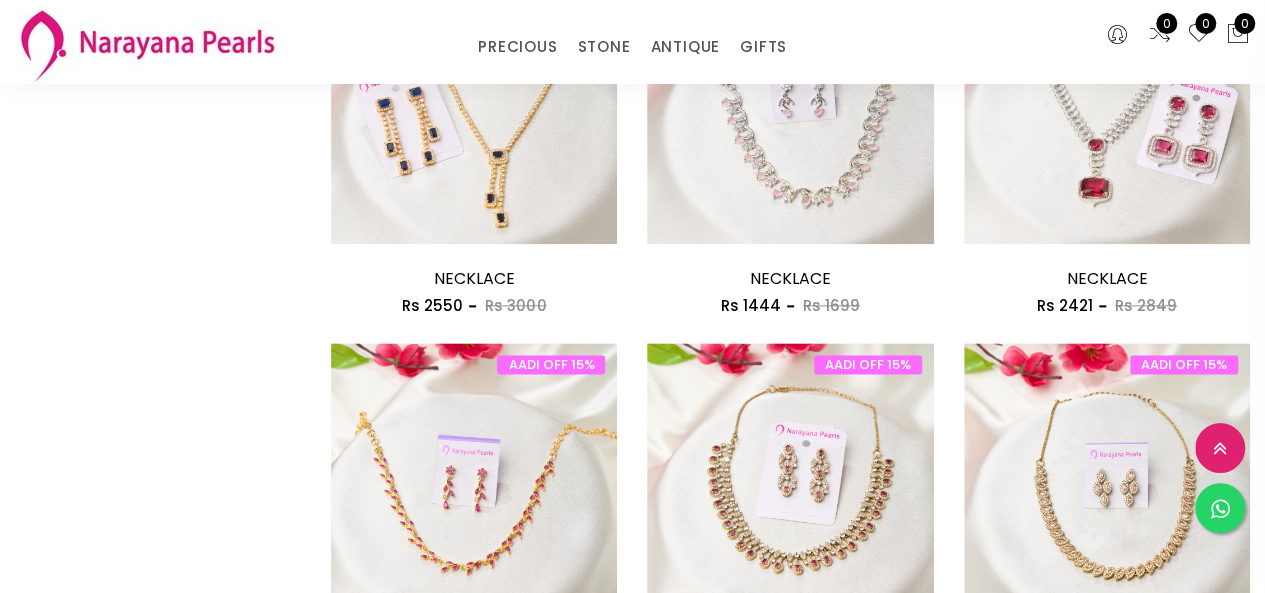 scroll, scrollTop: 1127, scrollLeft: 0, axis: vertical 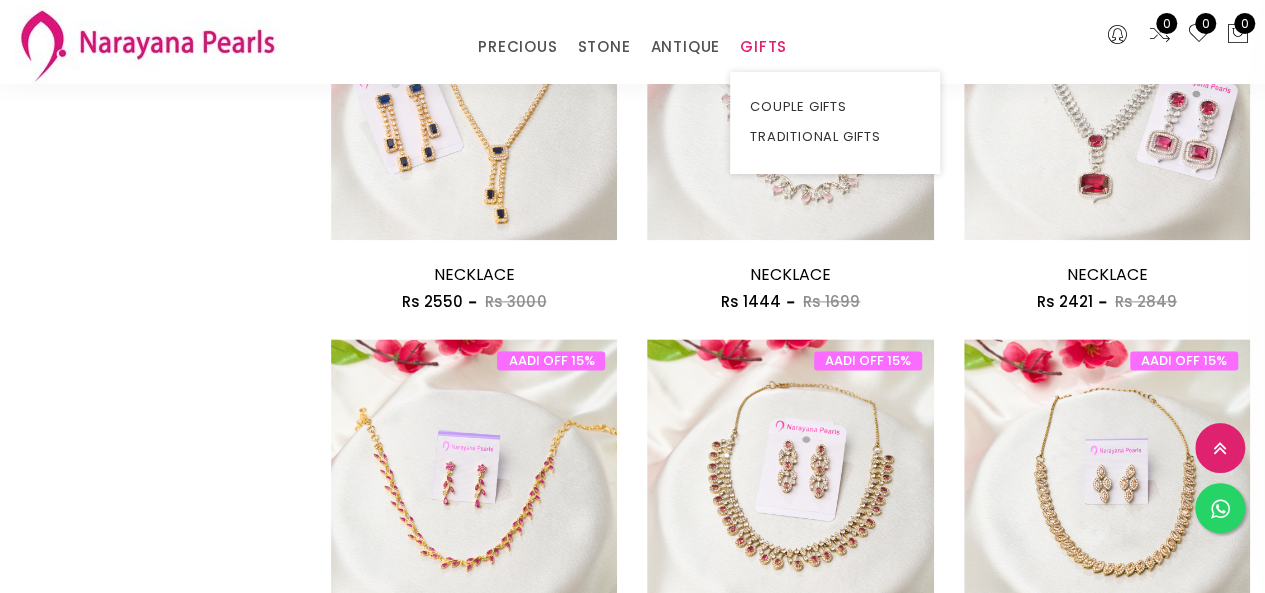 click on "PRECIOUS CUSTOM MADE-GEMS PRECIOUS [PERSON_NAME] EARRINGS / JHUMKAS NECKLACE ANTIQUE EARRINGS / JHUMKAS NECKLACE GIFTS COUPLE GIFTS TRADITIONAL GIFTS" at bounding box center (632, 42) 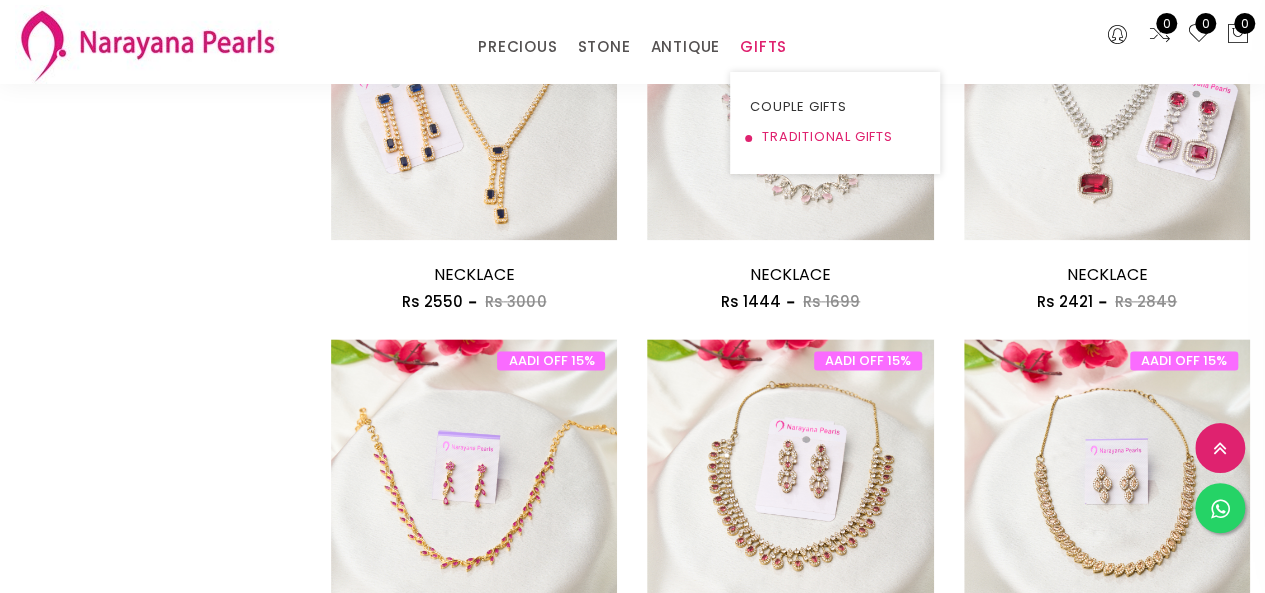 click on "TRADITIONAL GIFTS" at bounding box center [835, 137] 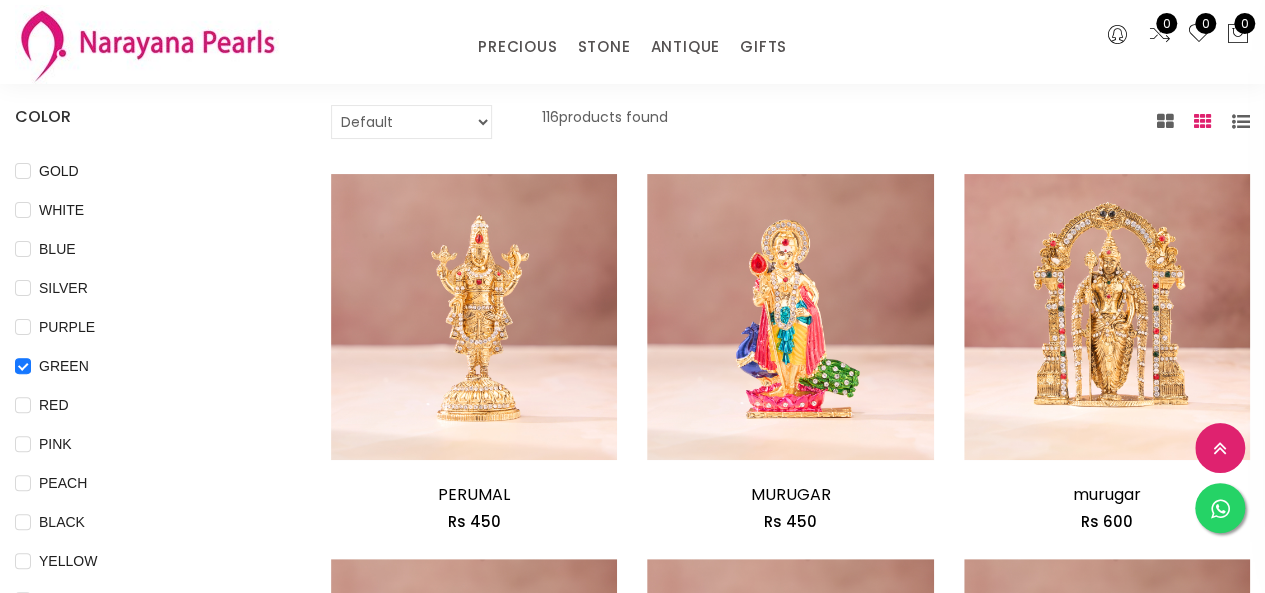 scroll, scrollTop: 0, scrollLeft: 0, axis: both 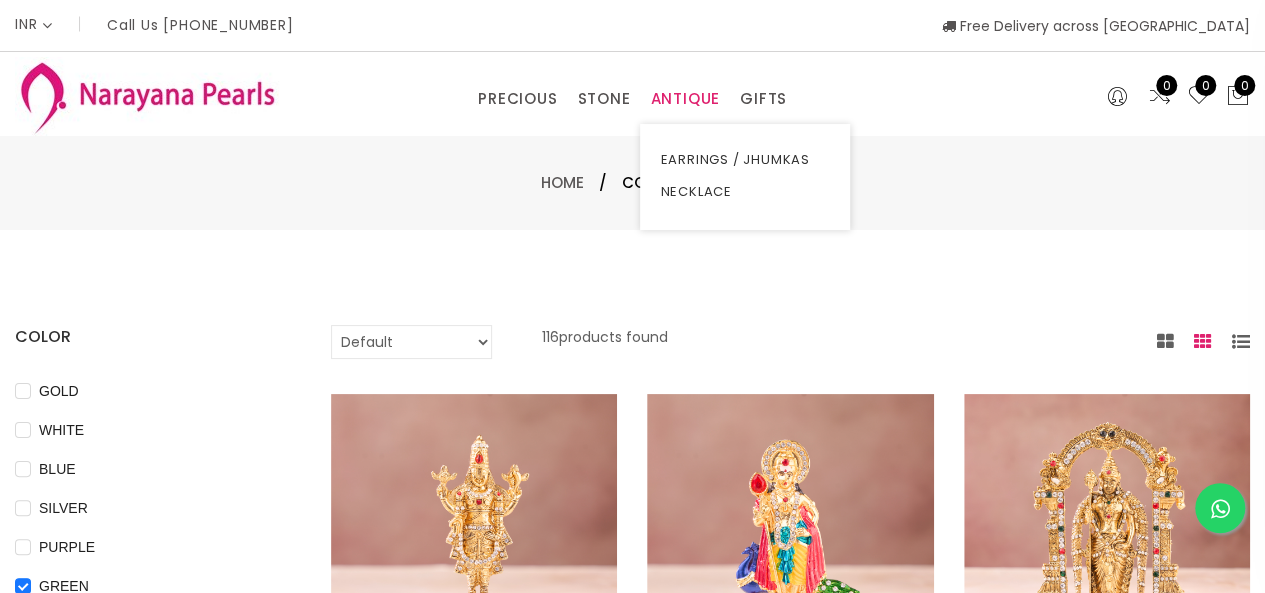 click on "ANTIQUE" at bounding box center (685, 99) 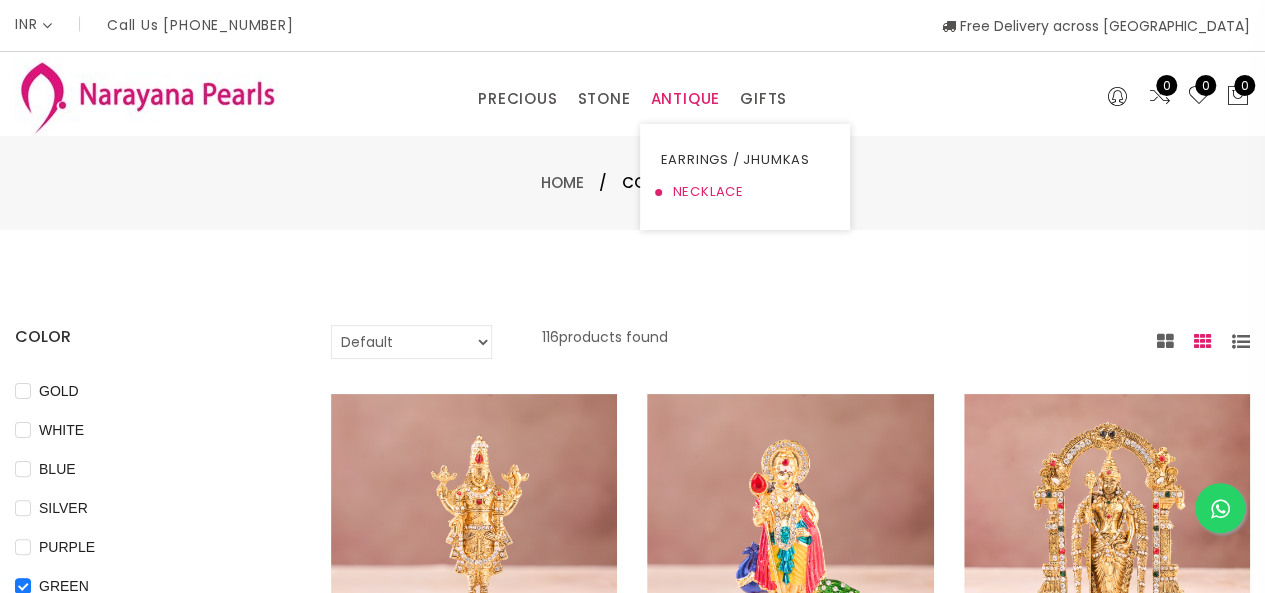 click on "NECKLACE" at bounding box center (745, 192) 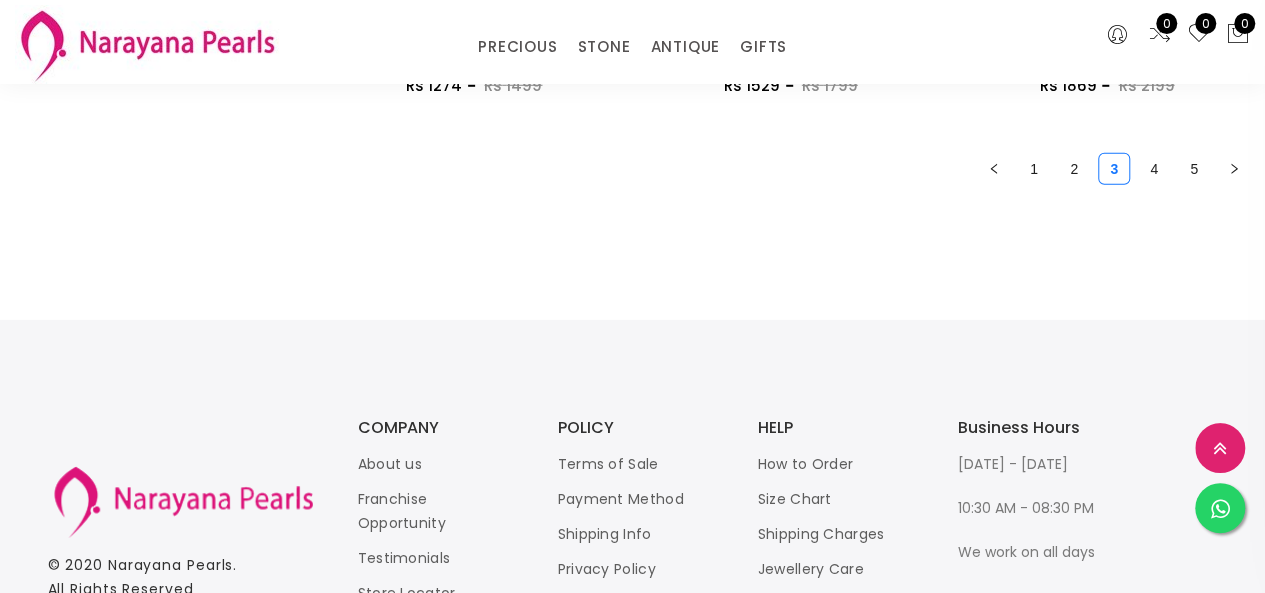 scroll, scrollTop: 2907, scrollLeft: 0, axis: vertical 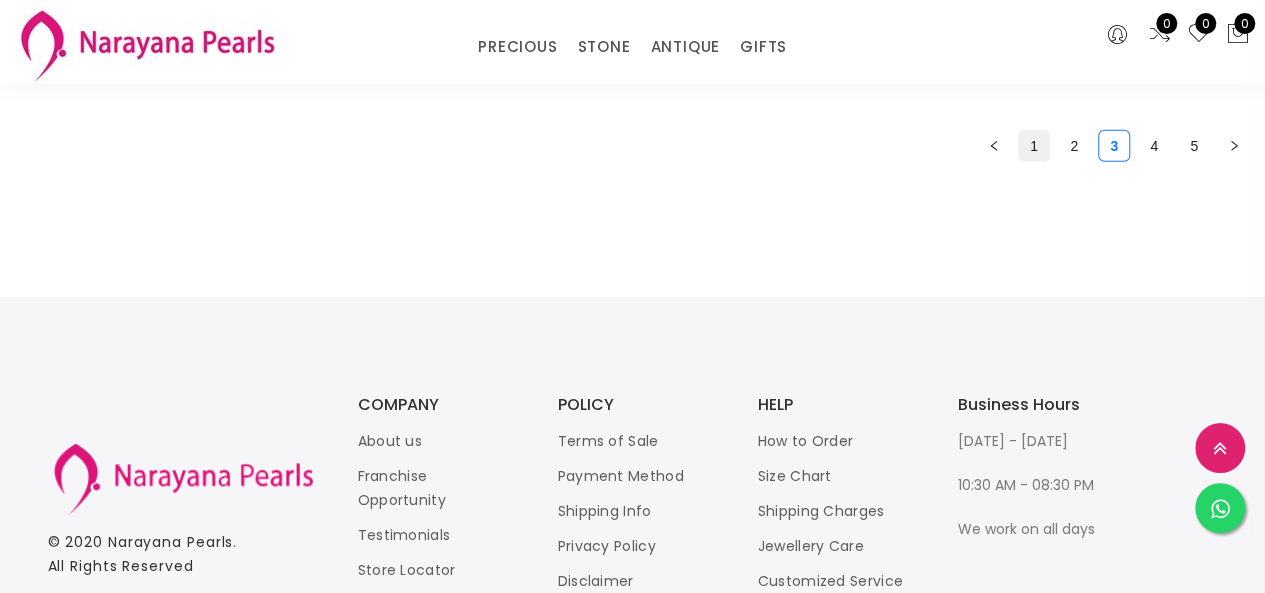 click on "1" at bounding box center [1034, 146] 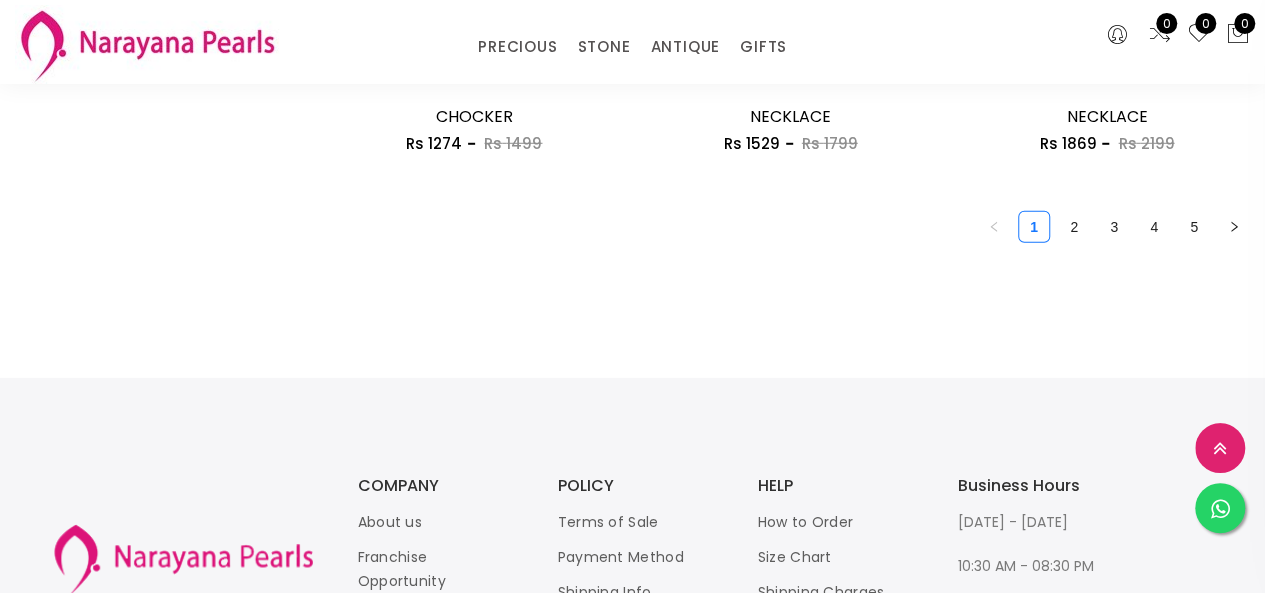 scroll, scrollTop: 2827, scrollLeft: 0, axis: vertical 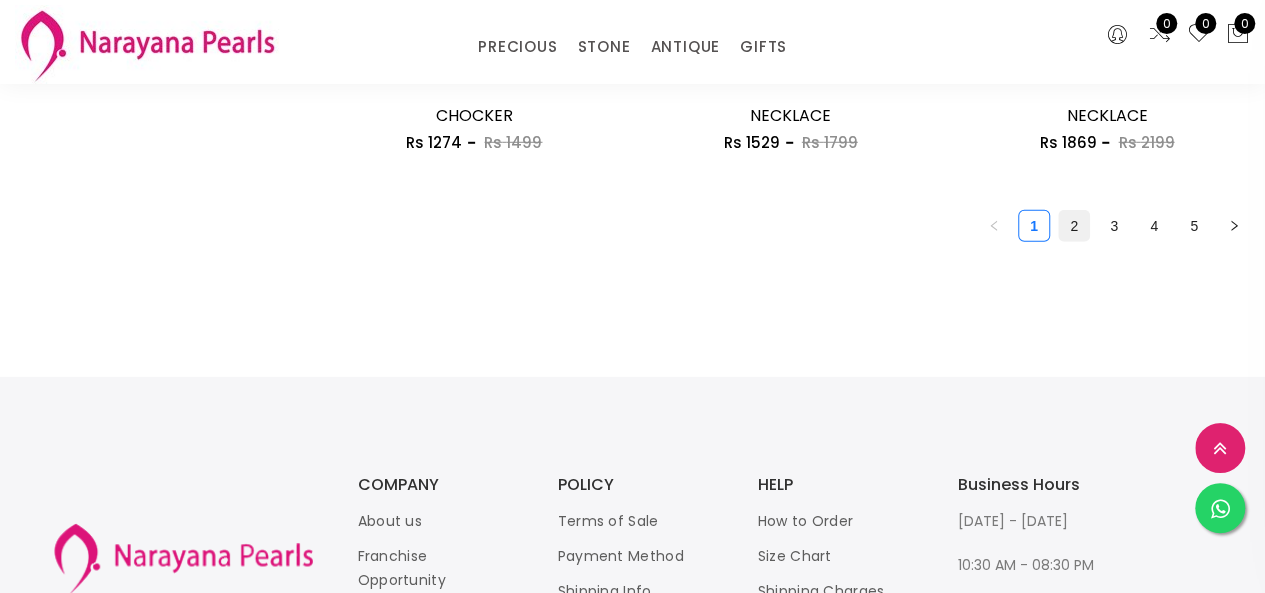 click on "2" at bounding box center [1074, 226] 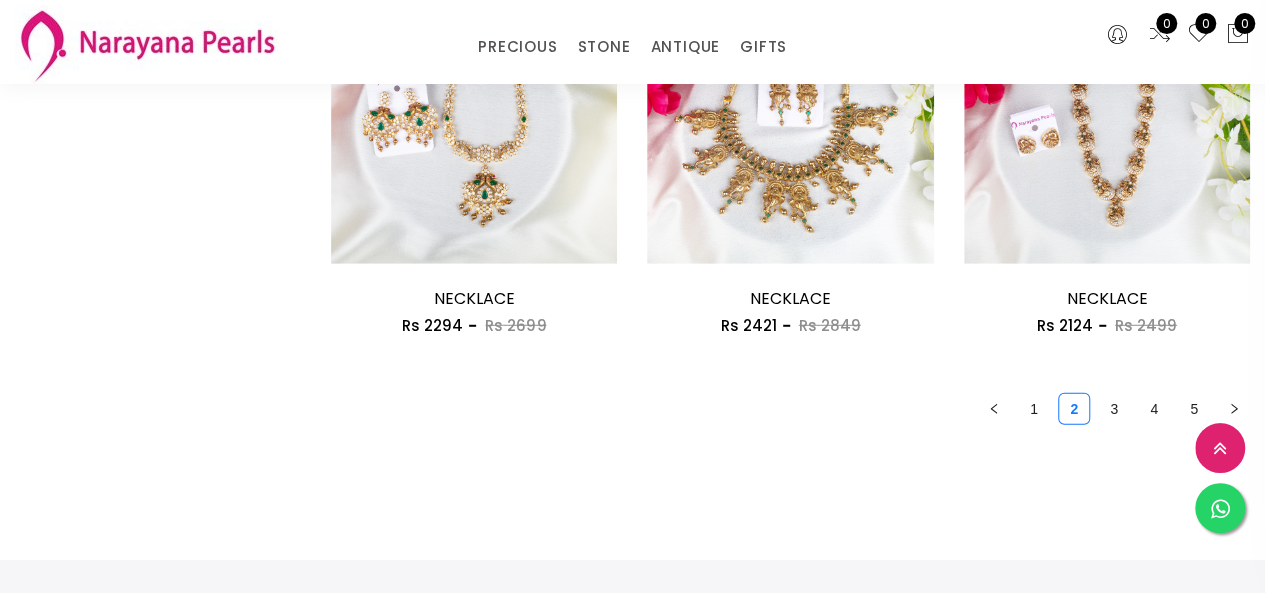 scroll, scrollTop: 2831, scrollLeft: 0, axis: vertical 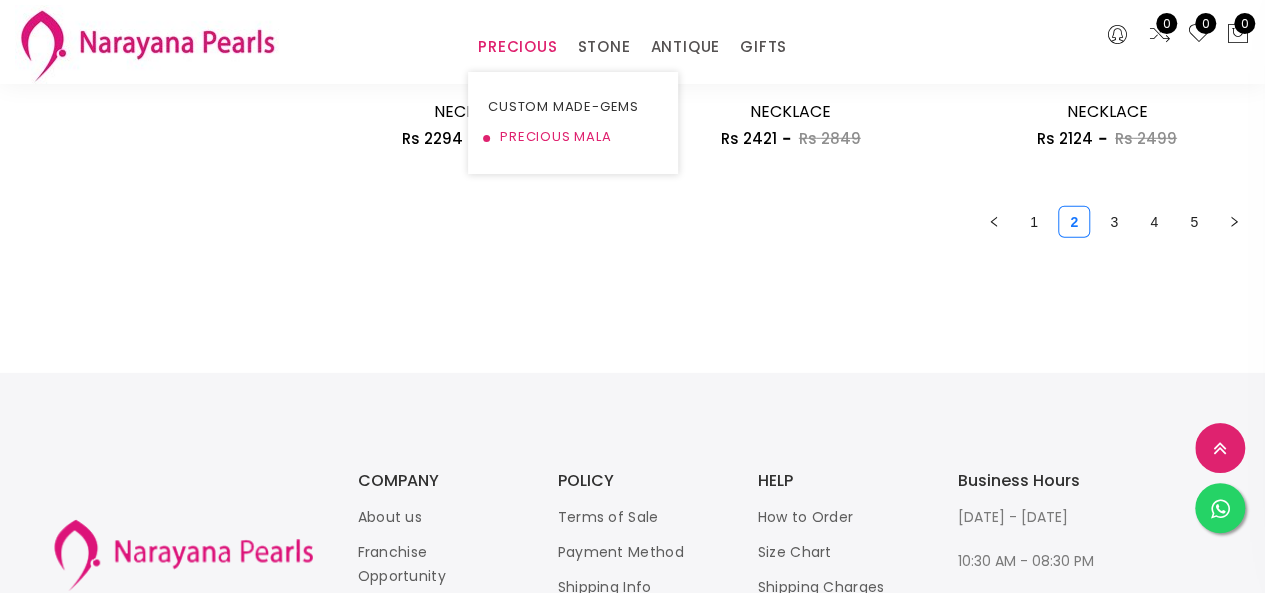 click on "PRECIOUS MALA" at bounding box center [573, 137] 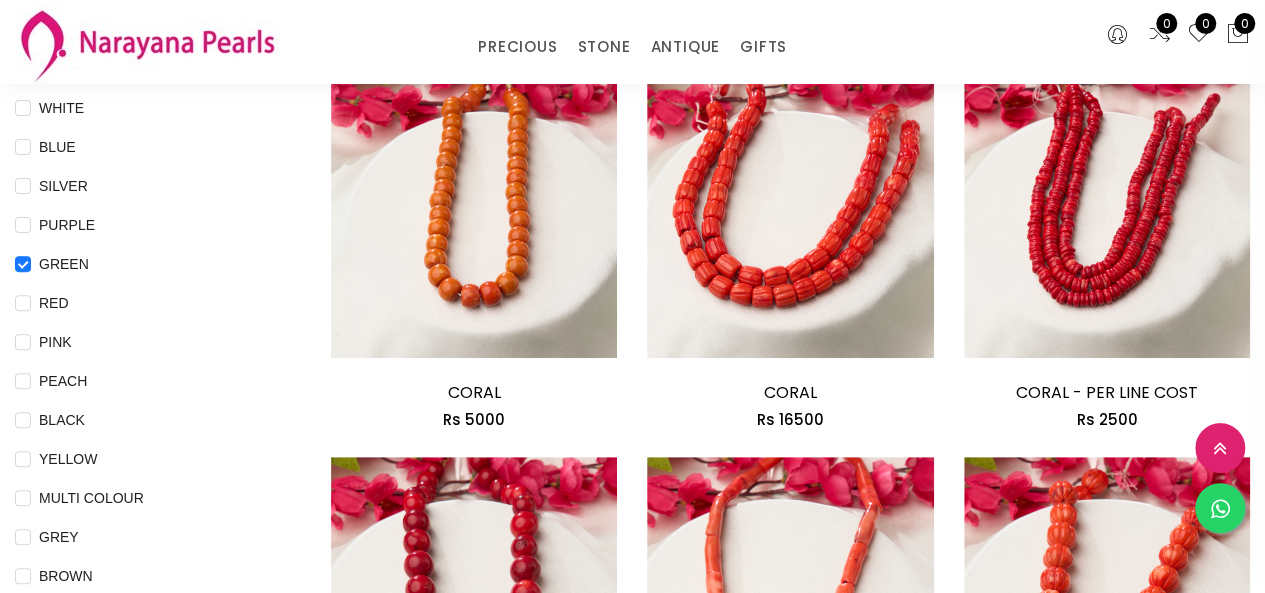 scroll, scrollTop: 237, scrollLeft: 0, axis: vertical 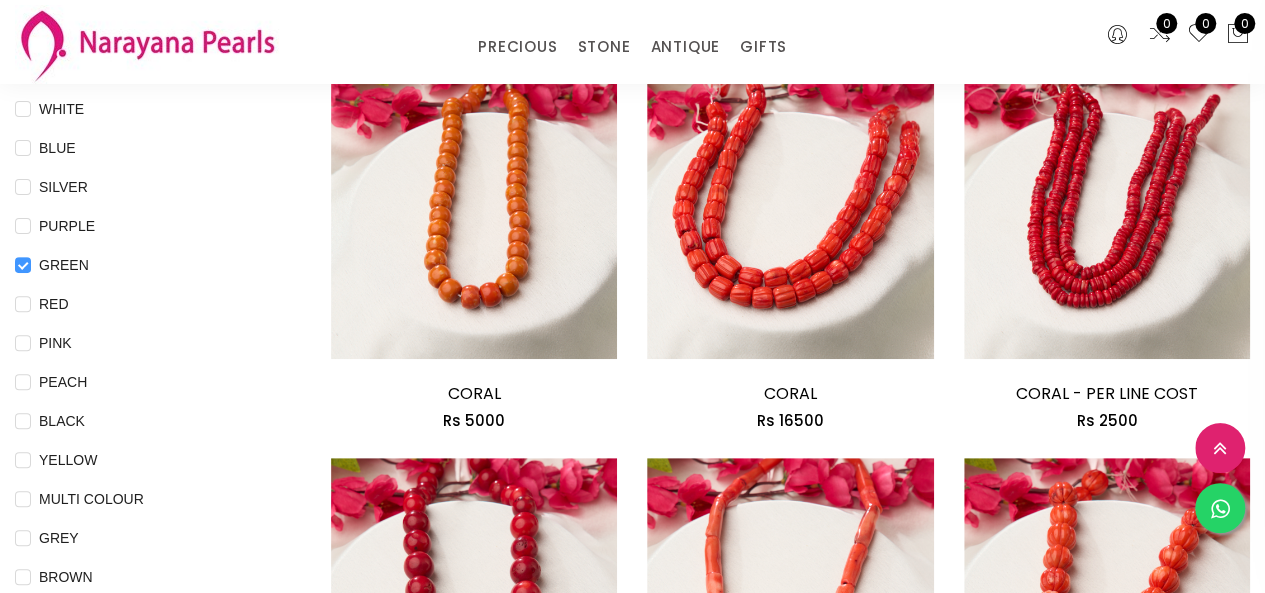 click on "GREEN" at bounding box center (64, 265) 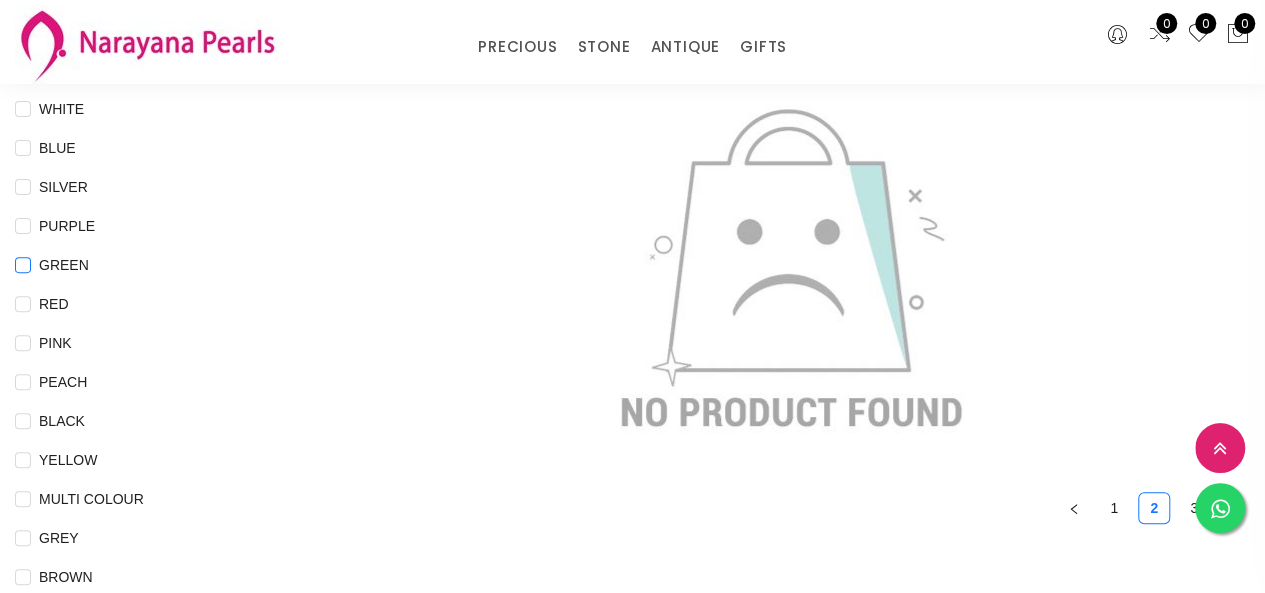 click on "GREEN" at bounding box center (64, 265) 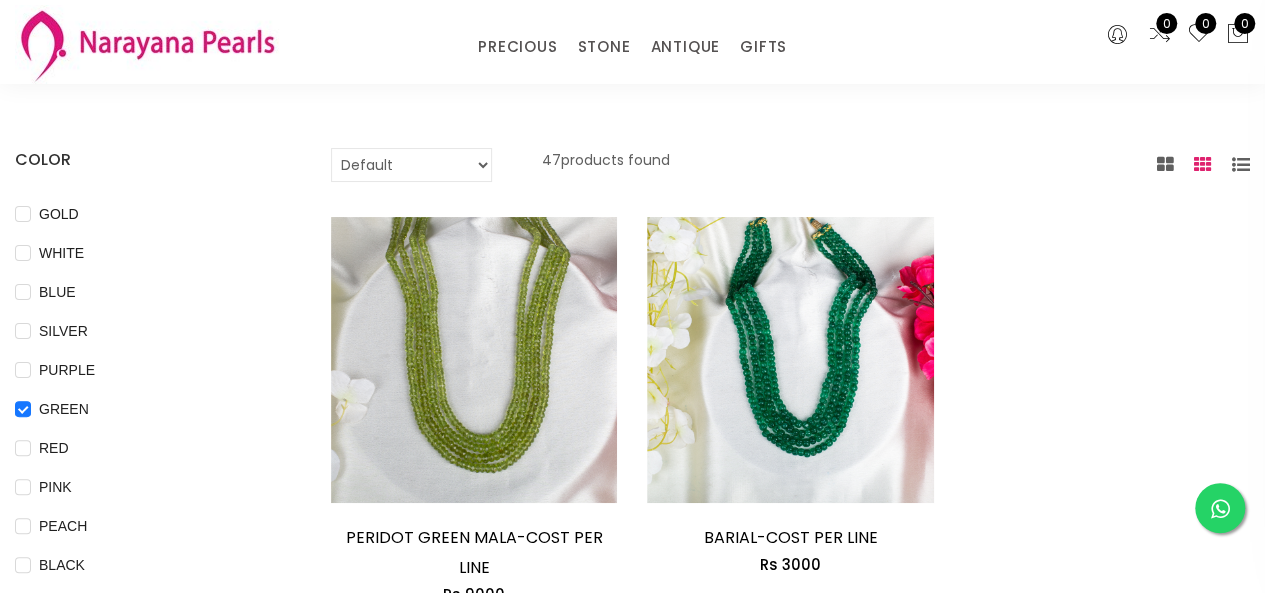 scroll, scrollTop: 92, scrollLeft: 0, axis: vertical 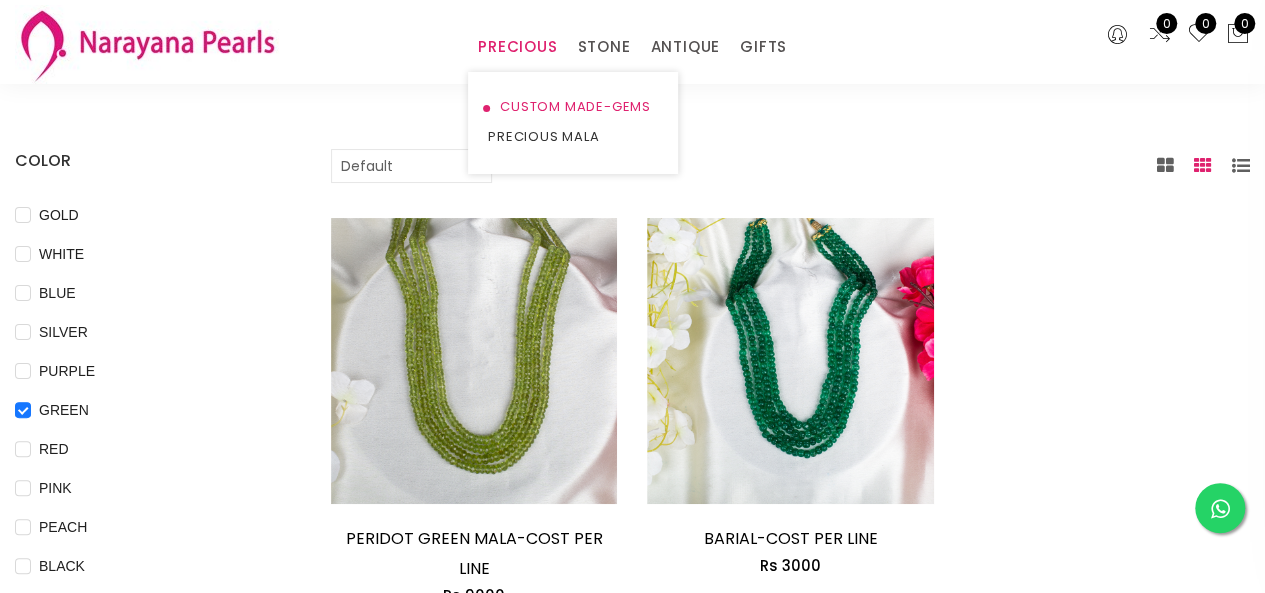 click on "CUSTOM MADE-GEMS" at bounding box center [573, 107] 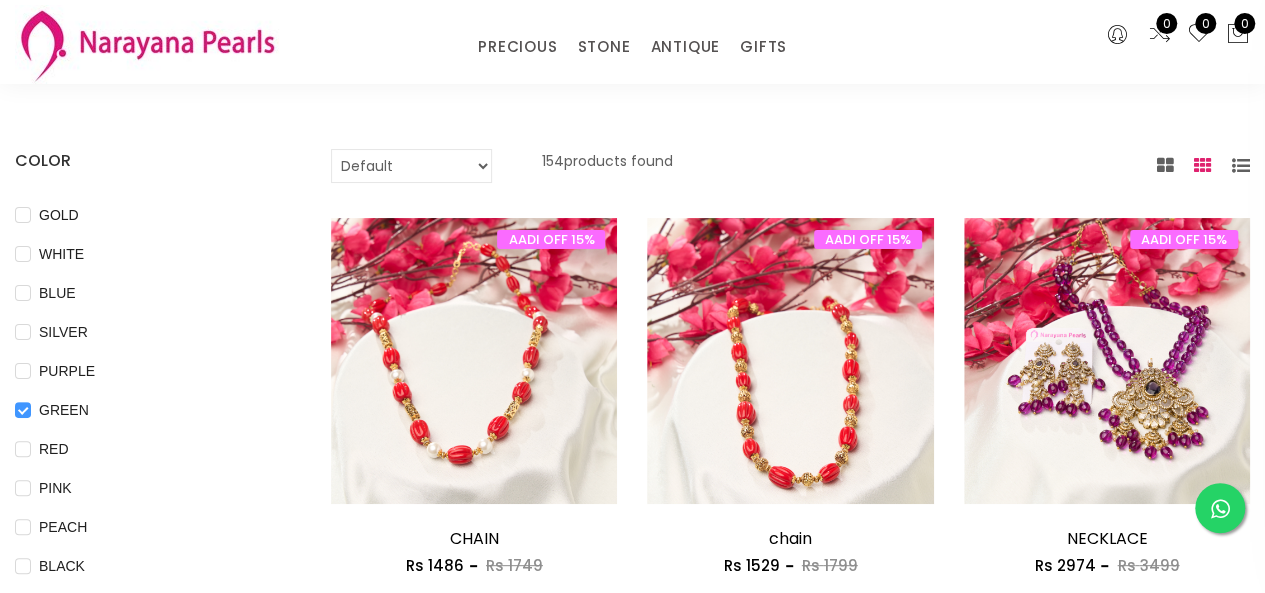 click on "GREEN" at bounding box center [23, 424] 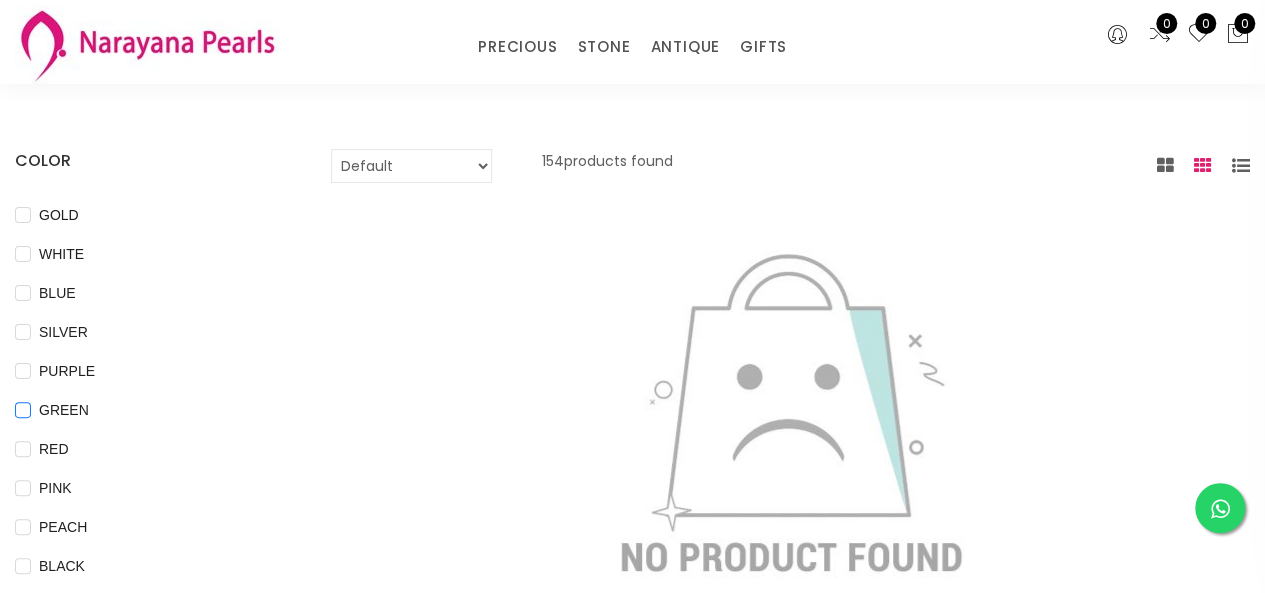 click on "GREEN" at bounding box center [23, 424] 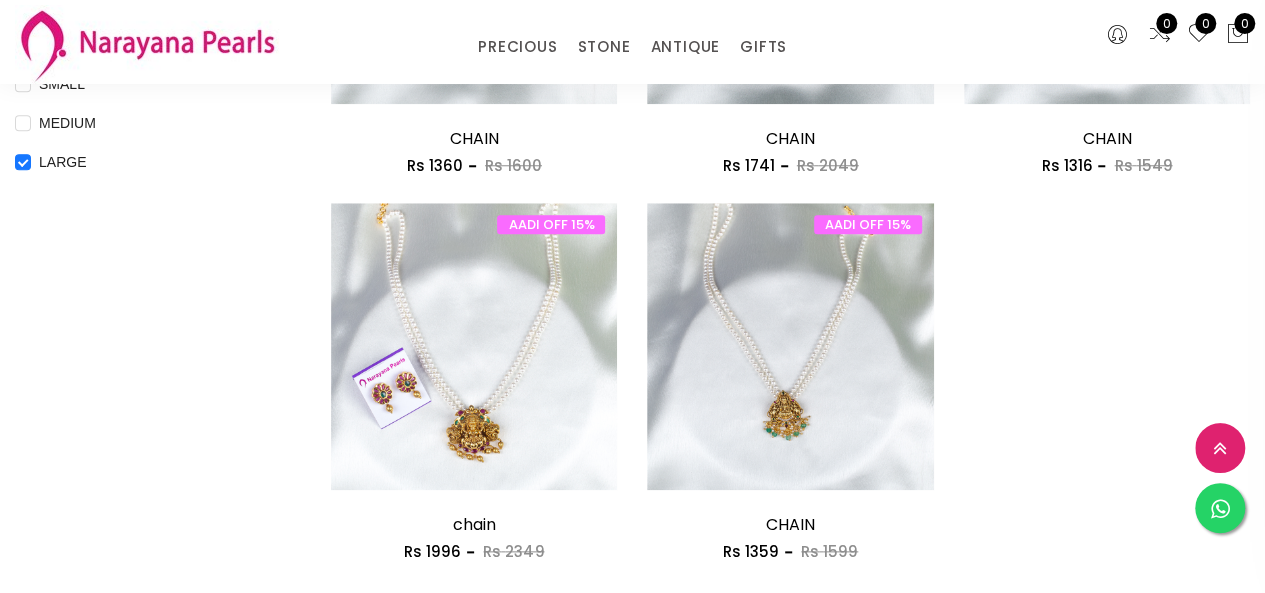 scroll, scrollTop: 504, scrollLeft: 0, axis: vertical 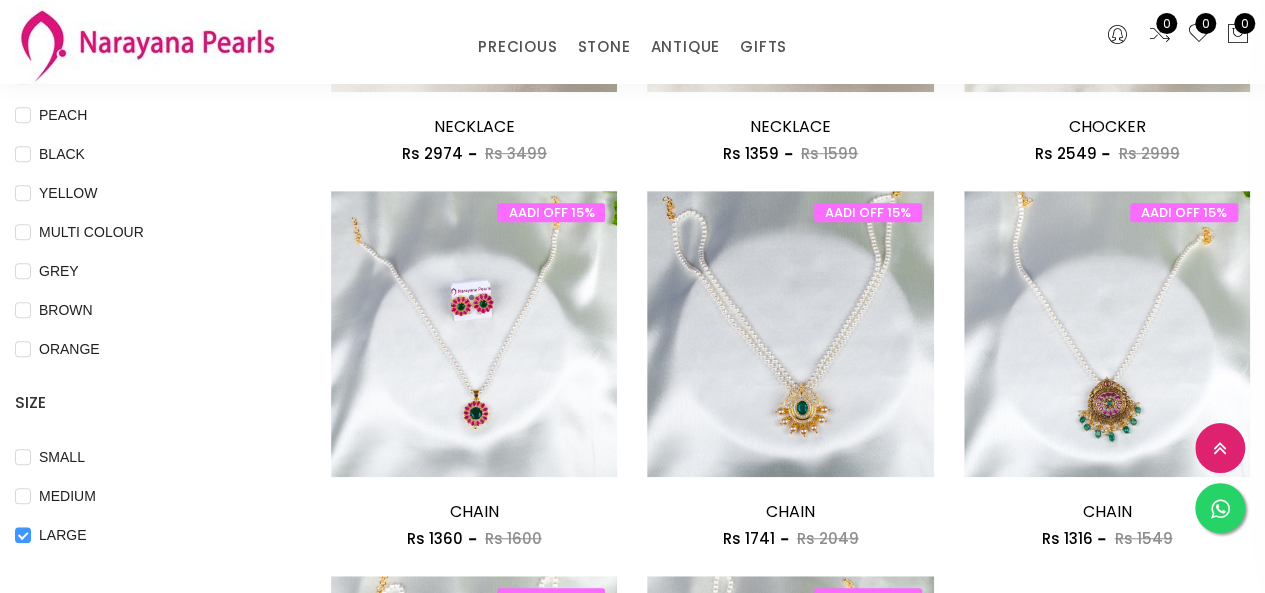 click on "LARGE" at bounding box center [23, 549] 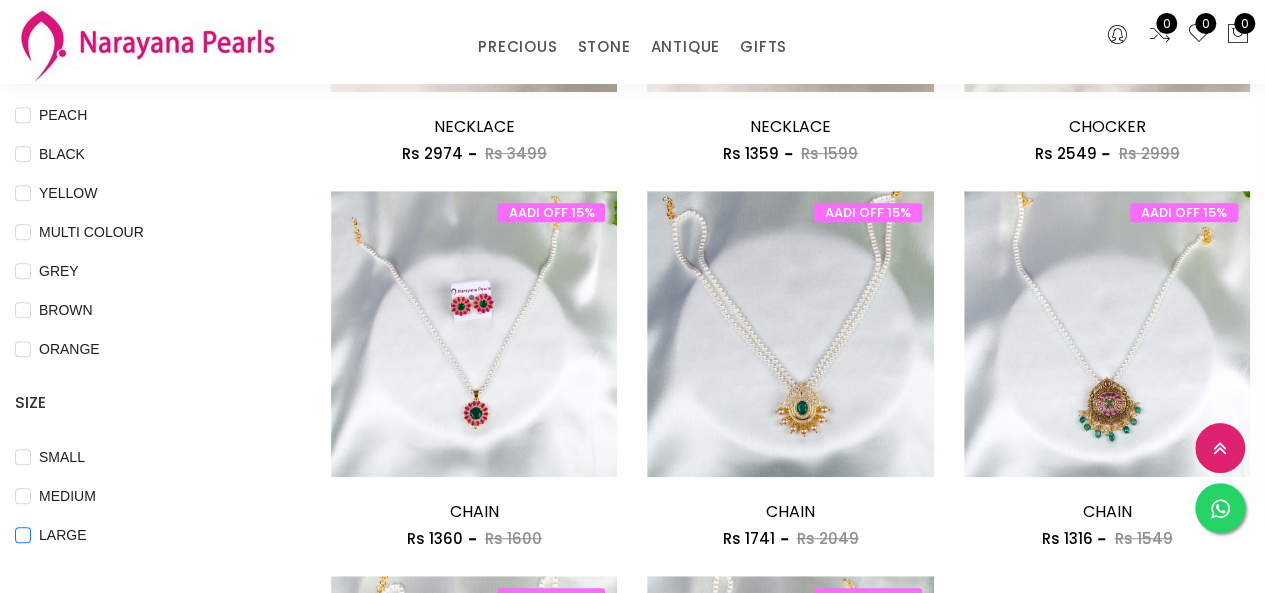 click on "LARGE" at bounding box center (23, 549) 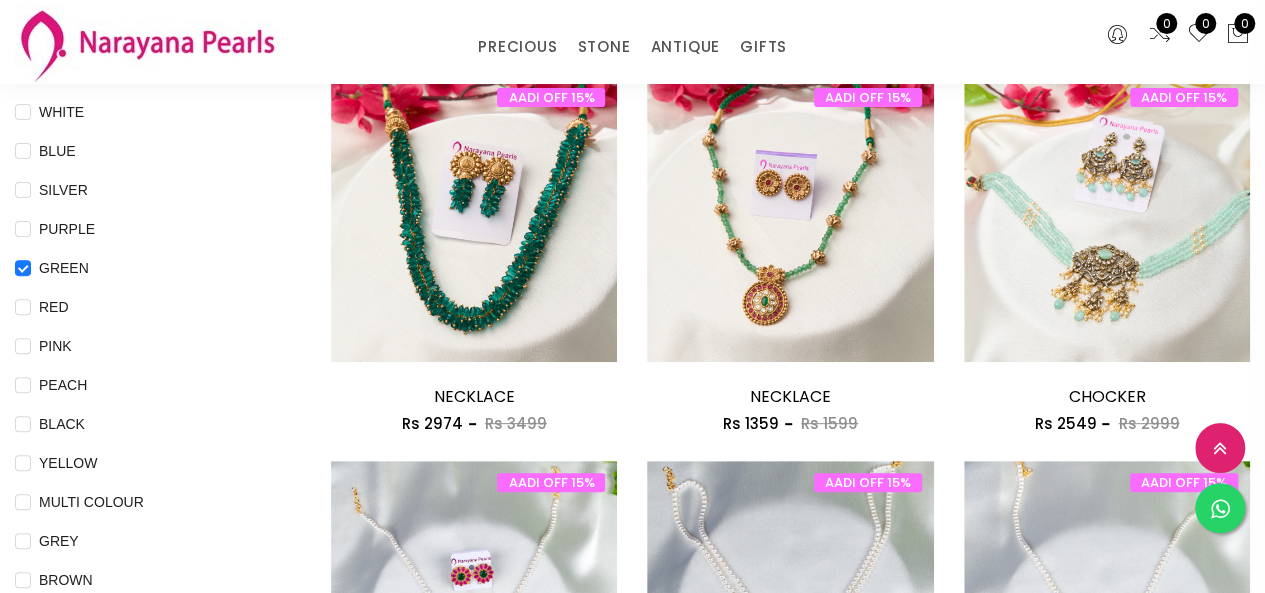 scroll, scrollTop: 230, scrollLeft: 0, axis: vertical 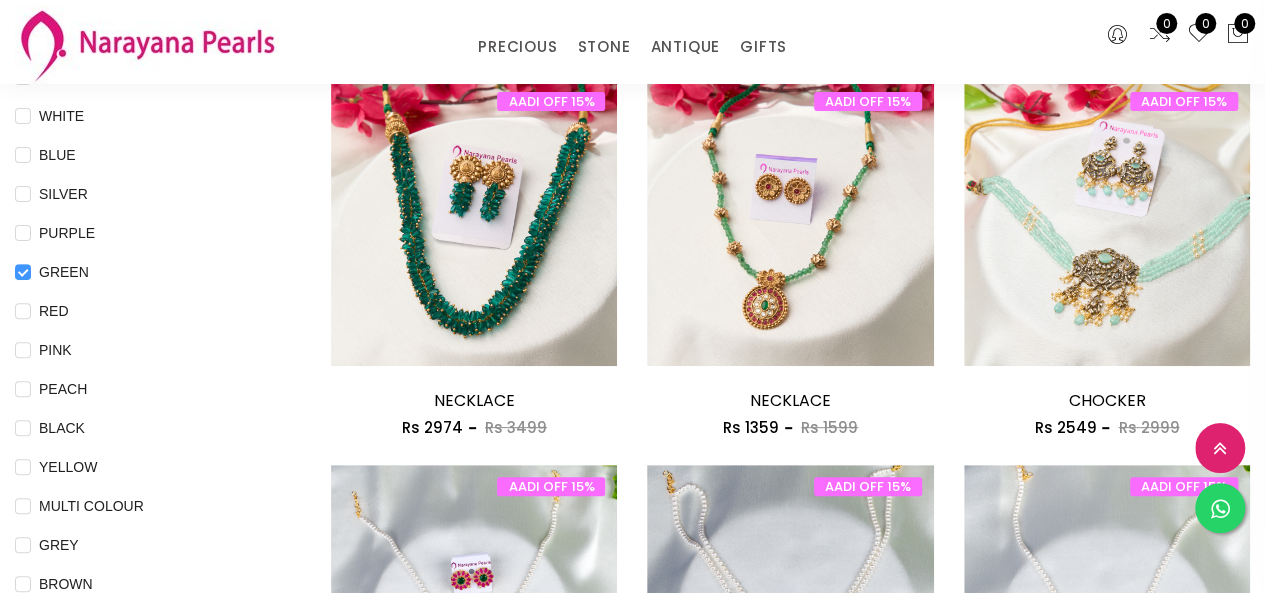 click on "GREEN" at bounding box center (23, 286) 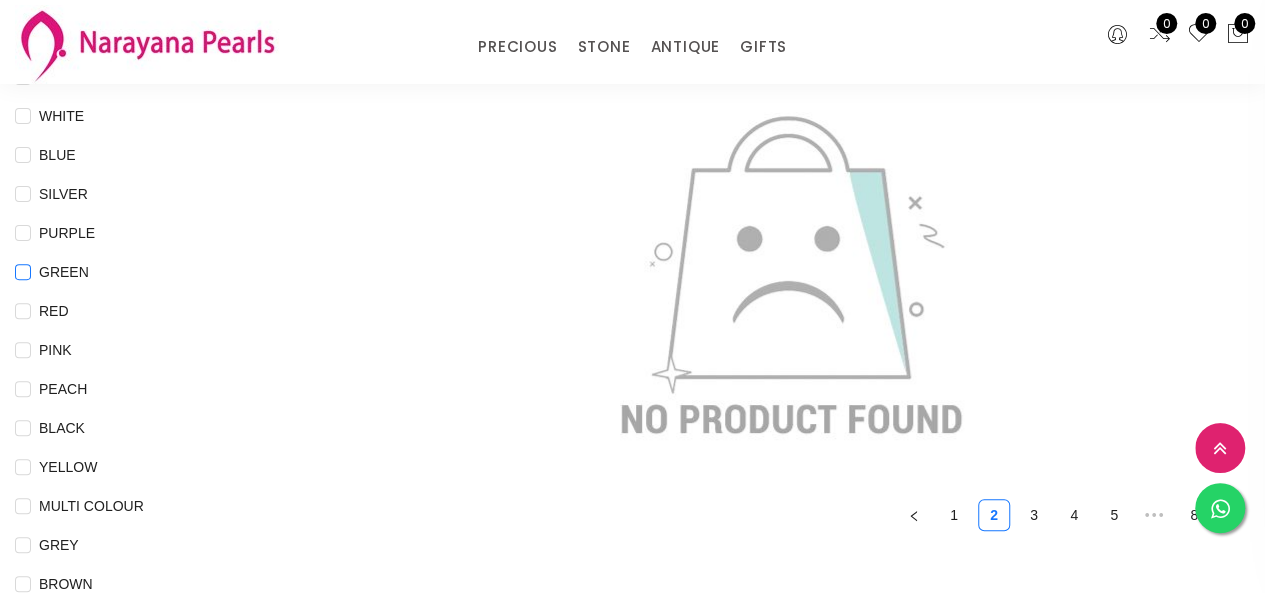 scroll, scrollTop: 232, scrollLeft: 0, axis: vertical 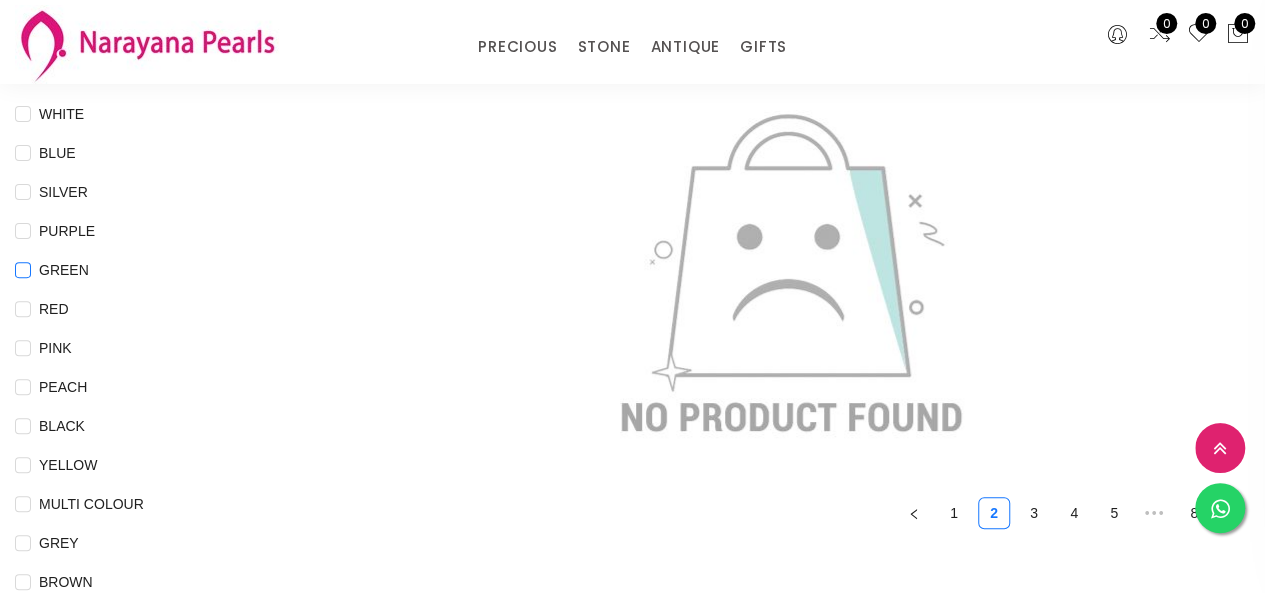 click on "GREEN" at bounding box center (23, 284) 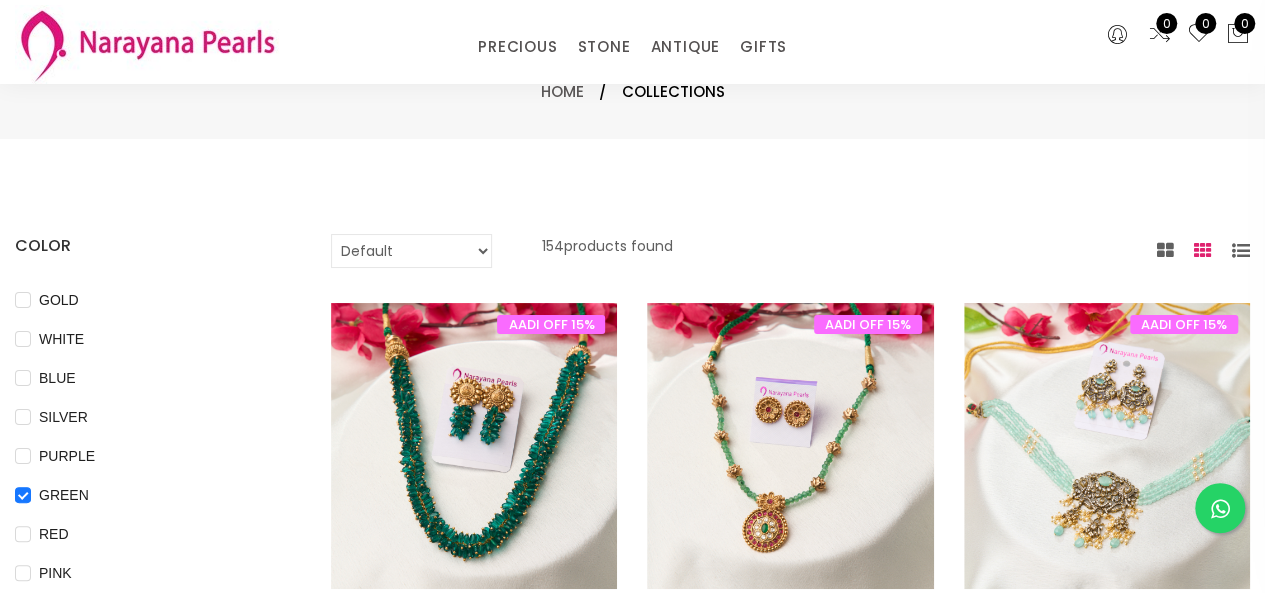 scroll, scrollTop: 5, scrollLeft: 0, axis: vertical 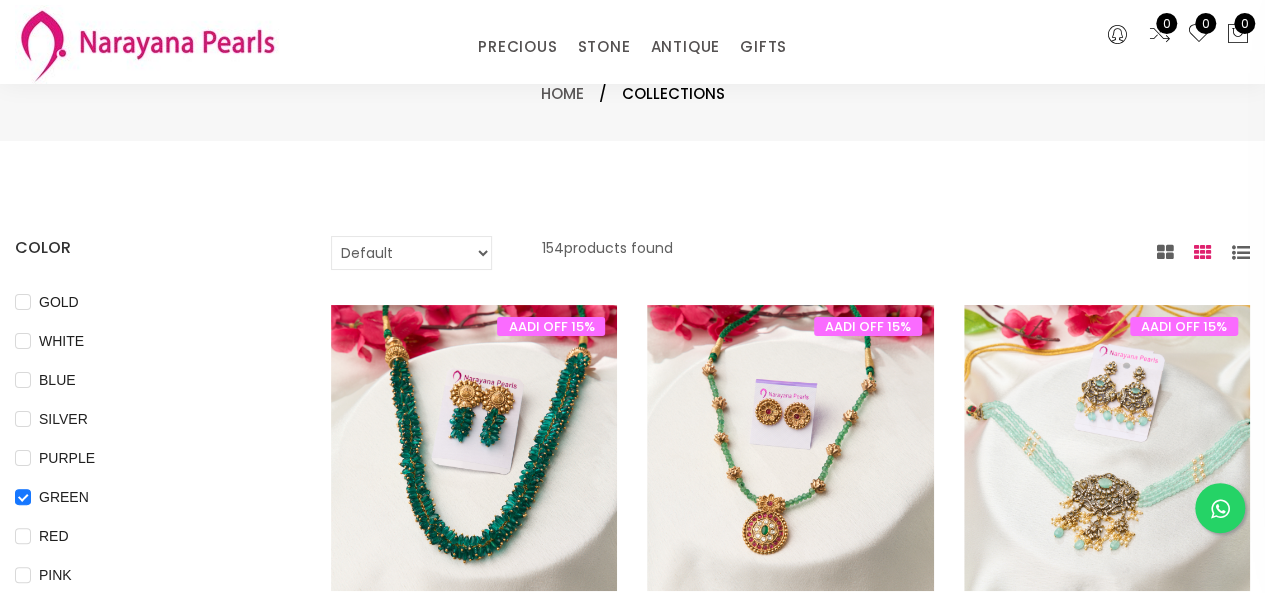 click on "Default Price - High to Low Price - Low to High" at bounding box center (411, 253) 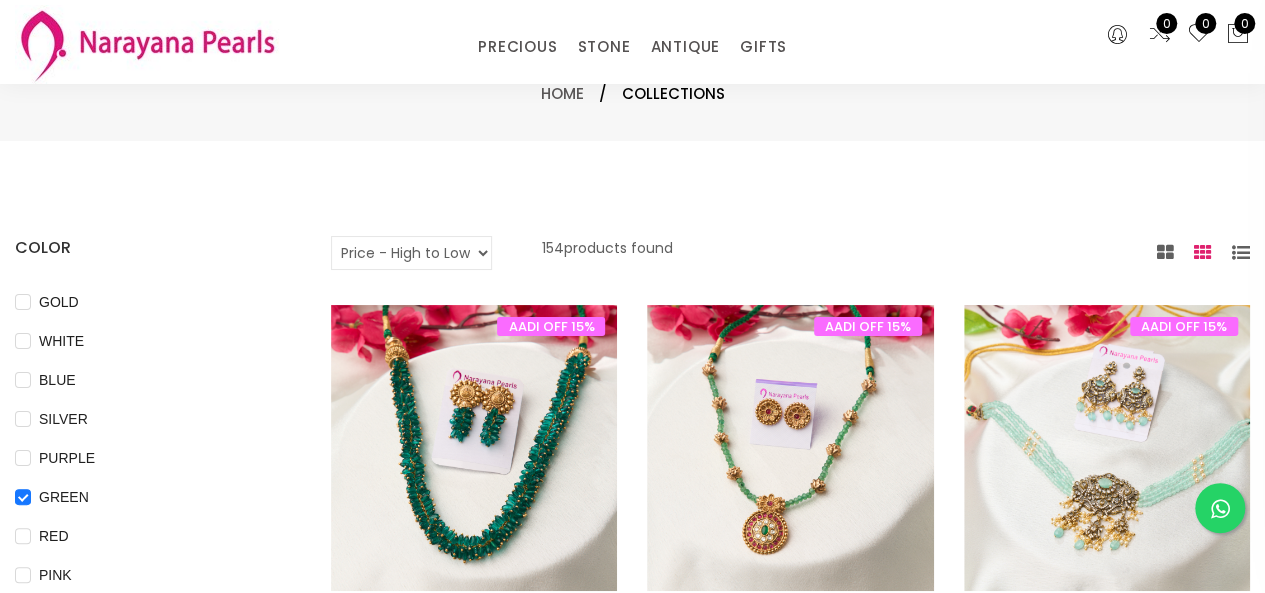 click on "Default Price - High to Low Price - Low to High" at bounding box center (411, 253) 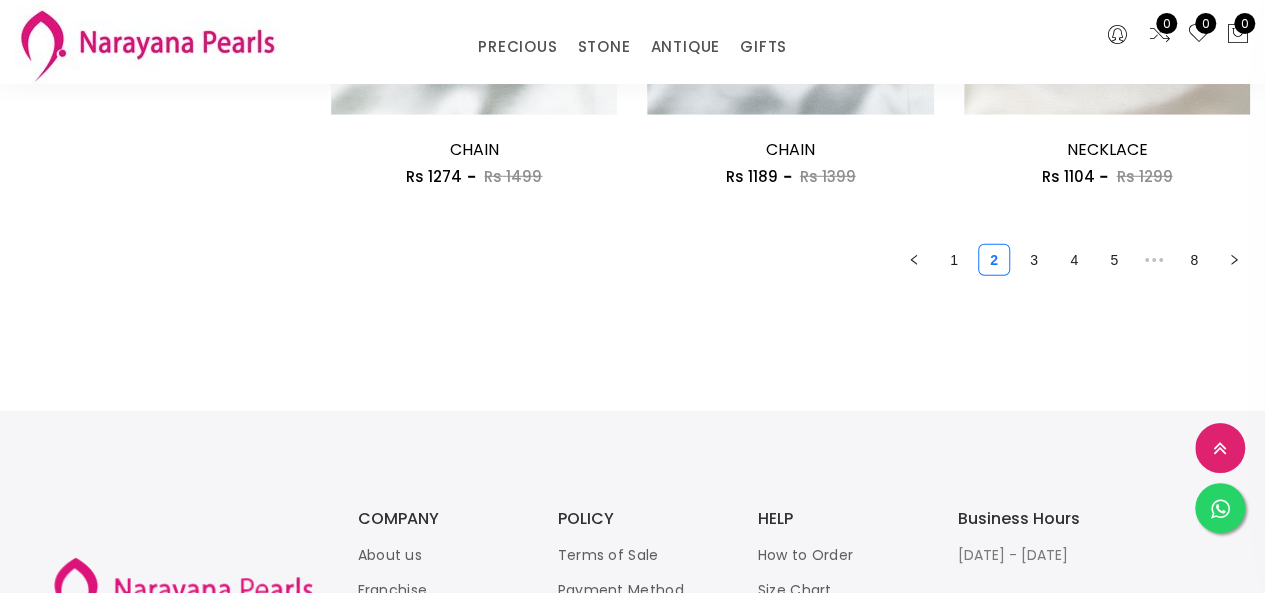 scroll, scrollTop: 2794, scrollLeft: 0, axis: vertical 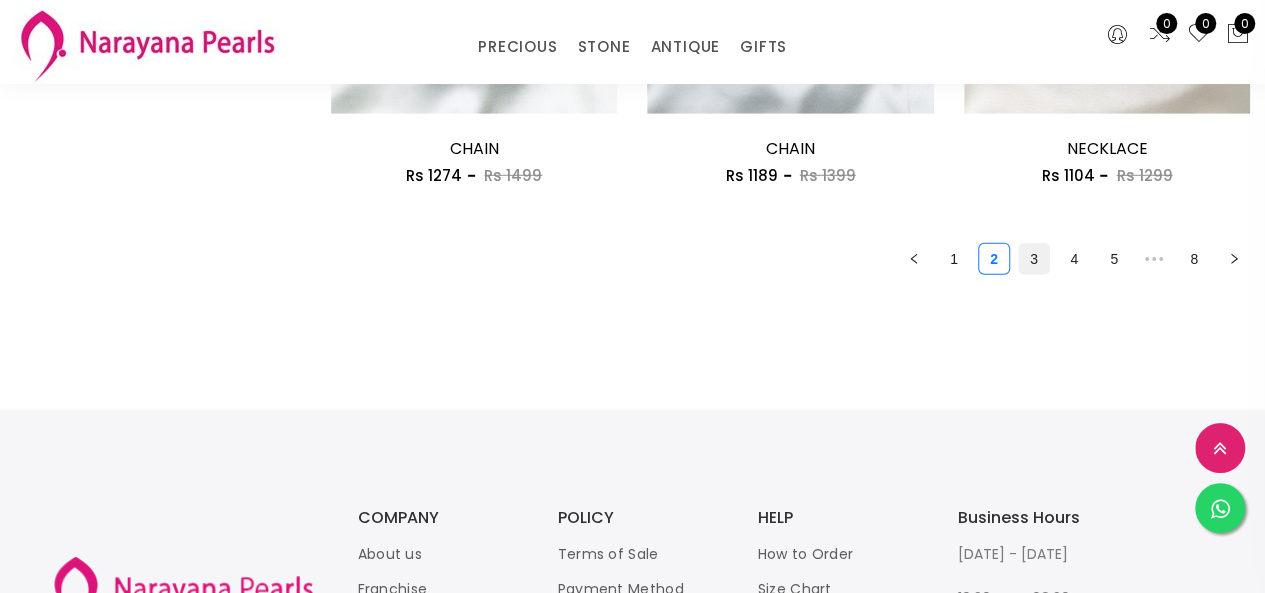 click on "3" at bounding box center (1034, 259) 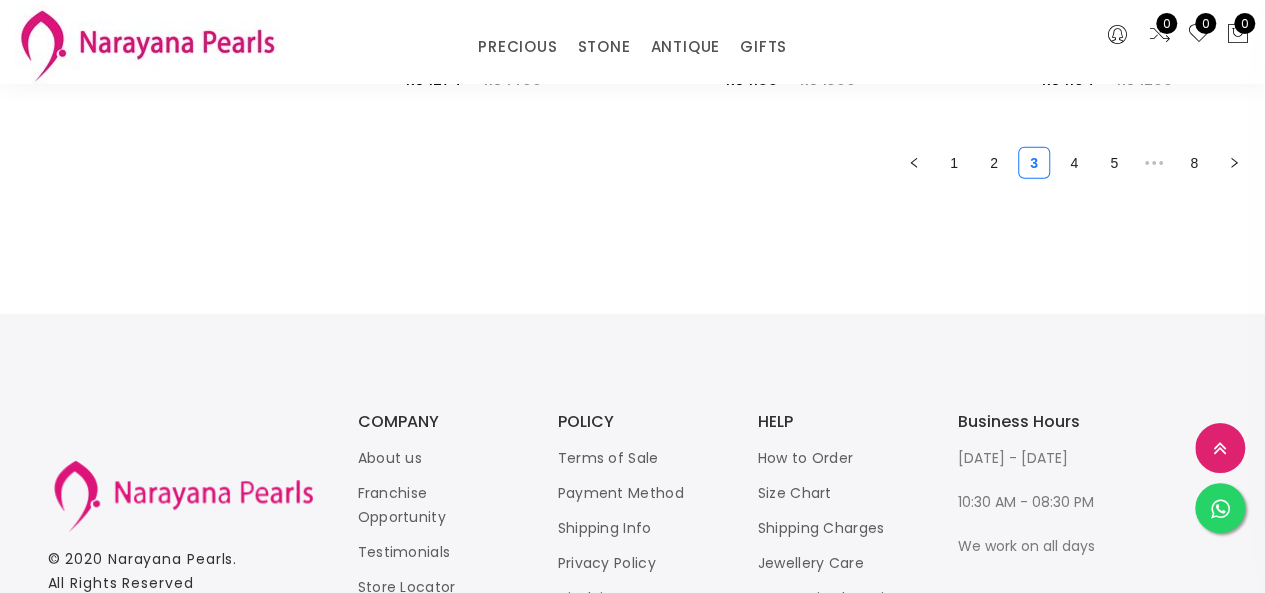 scroll, scrollTop: 2911, scrollLeft: 0, axis: vertical 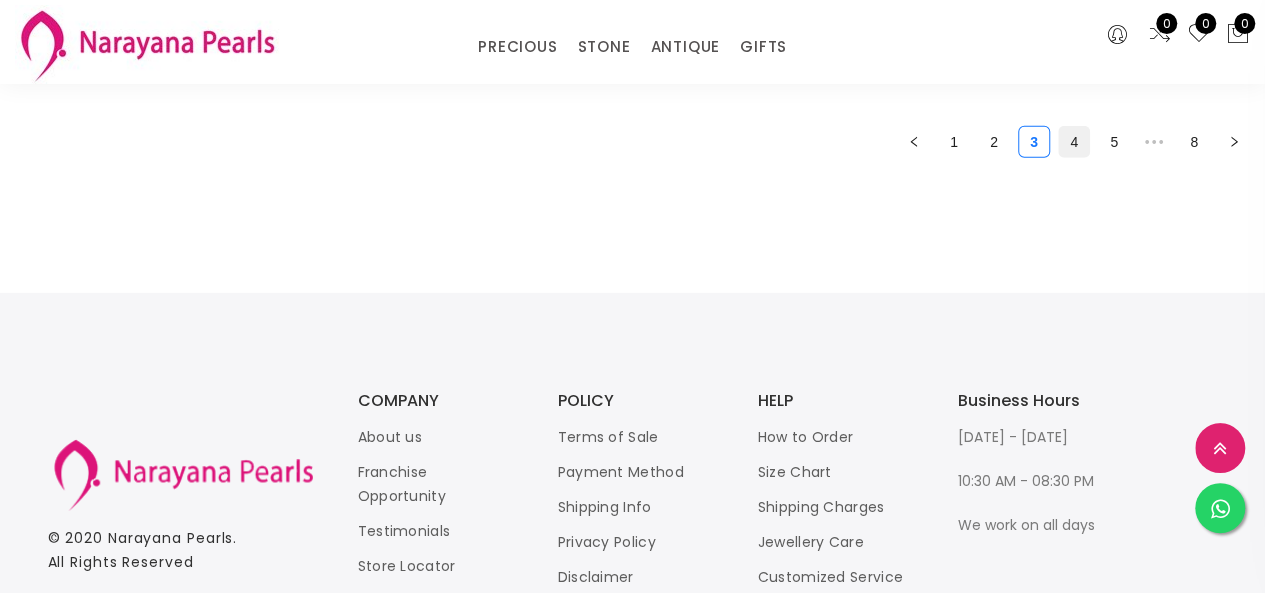 click on "4" at bounding box center (1074, 142) 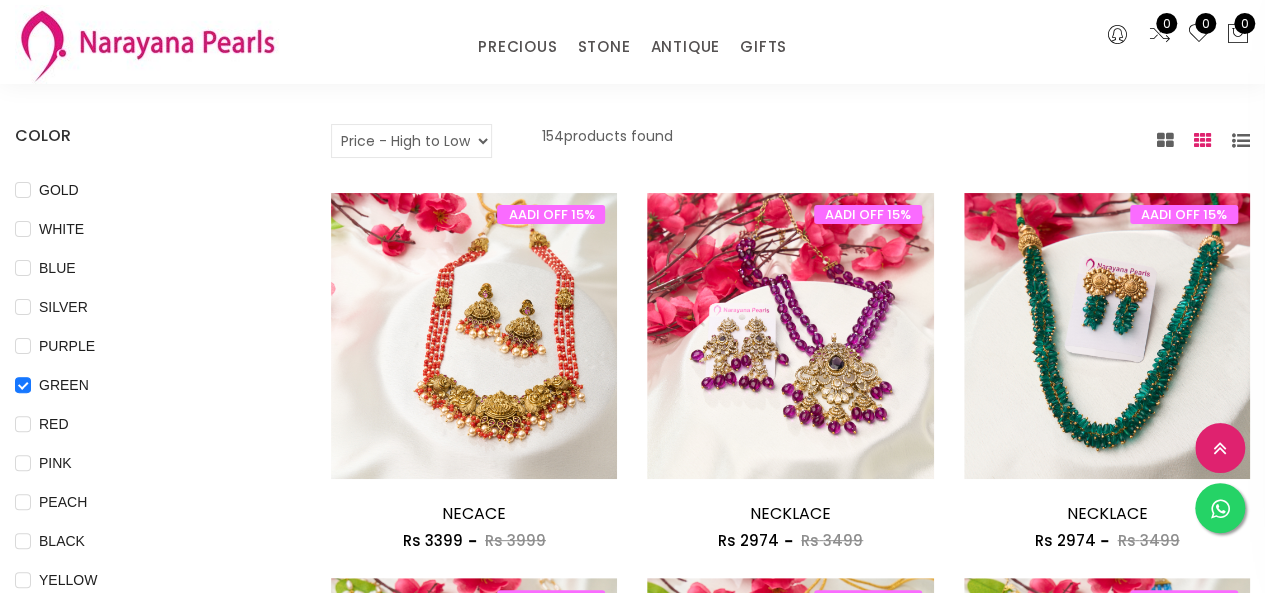 scroll, scrollTop: 100, scrollLeft: 0, axis: vertical 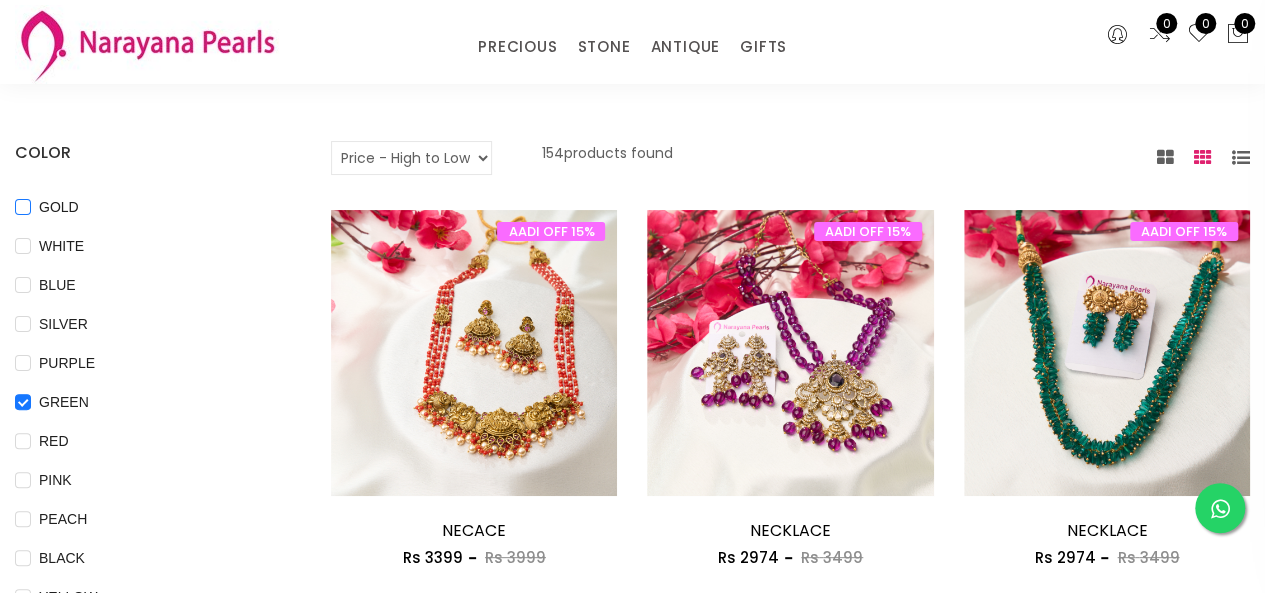 click on "GOLD" at bounding box center [59, 207] 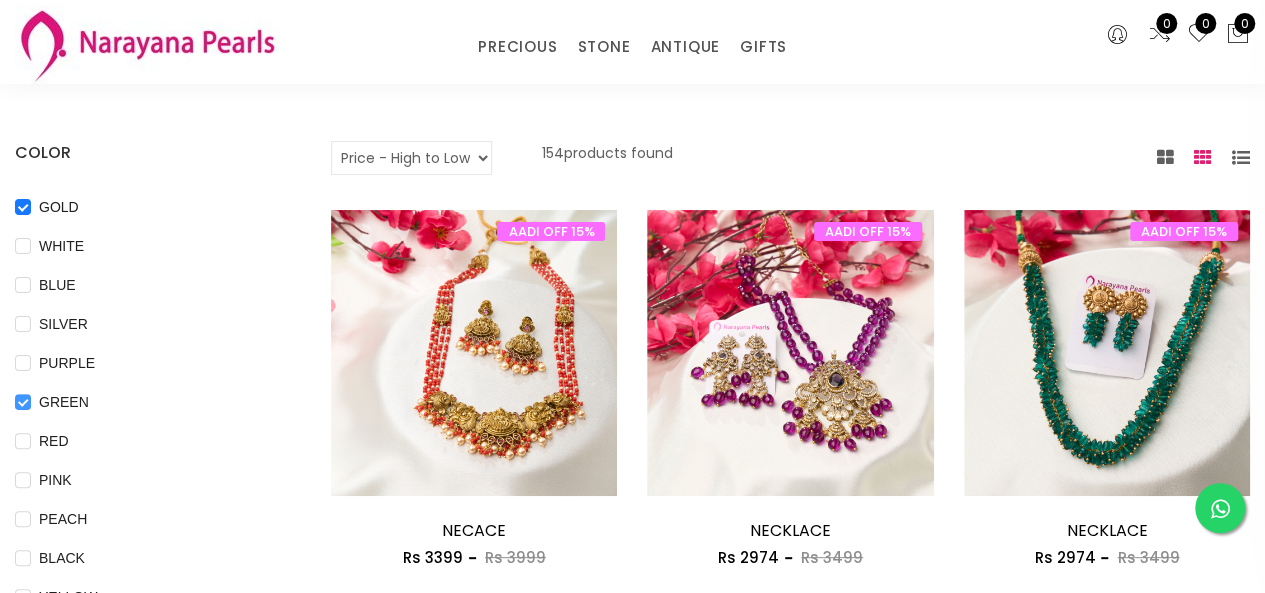 click on "GREEN" at bounding box center [23, 416] 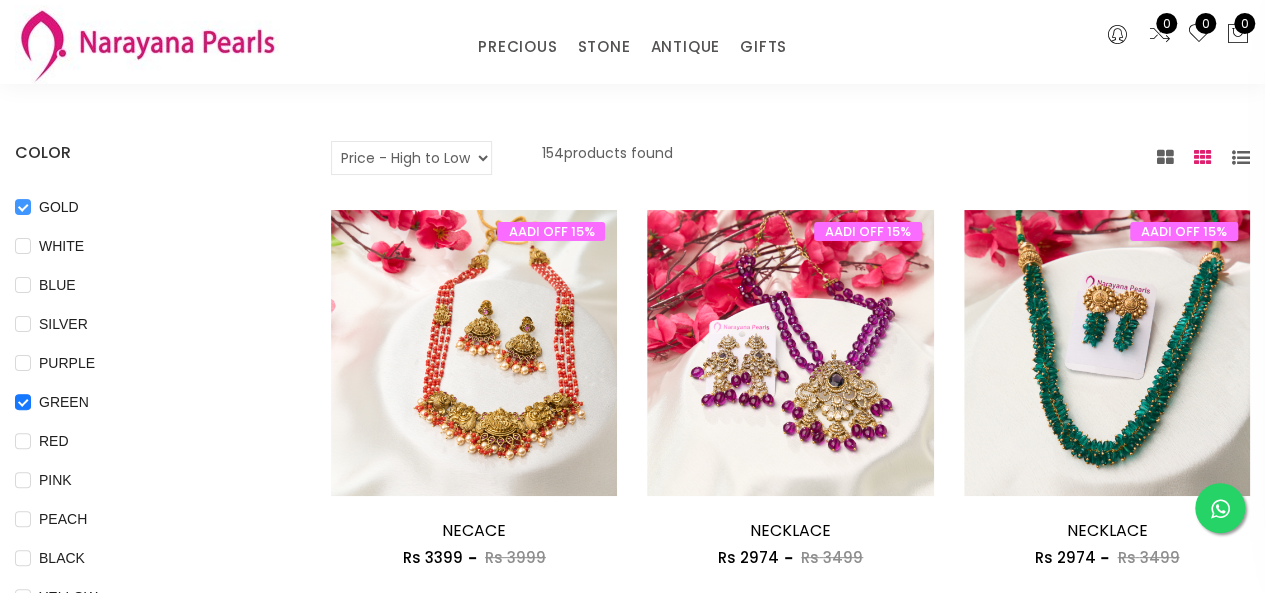 click on "GOLD" at bounding box center [23, 221] 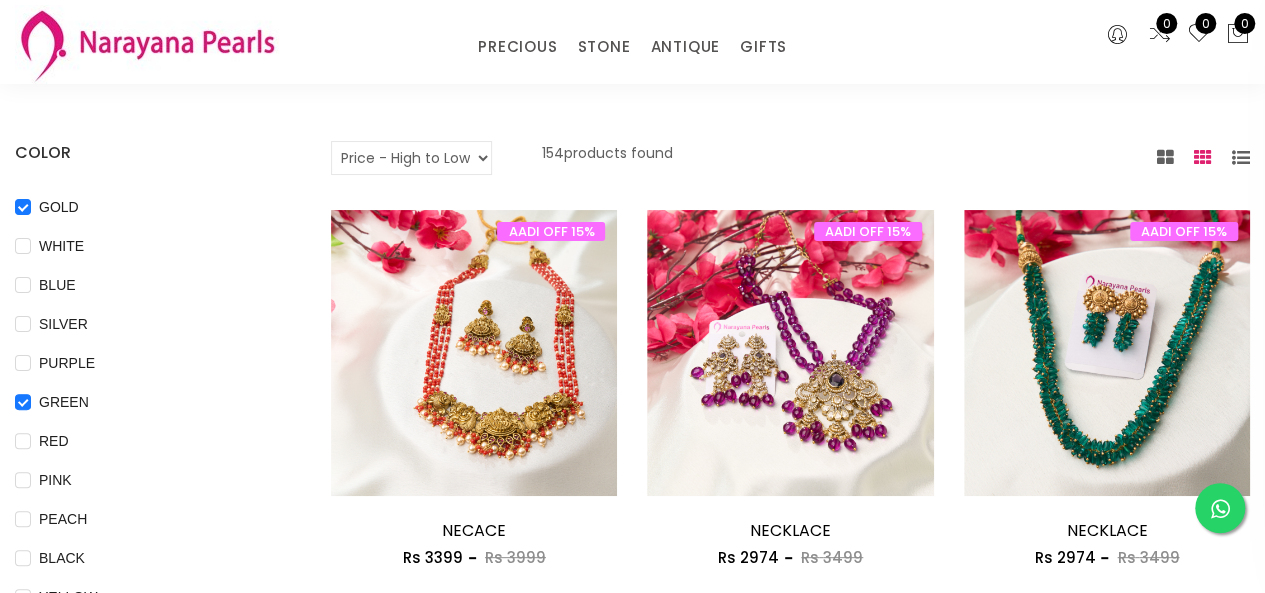 click at bounding box center [1160, 34] 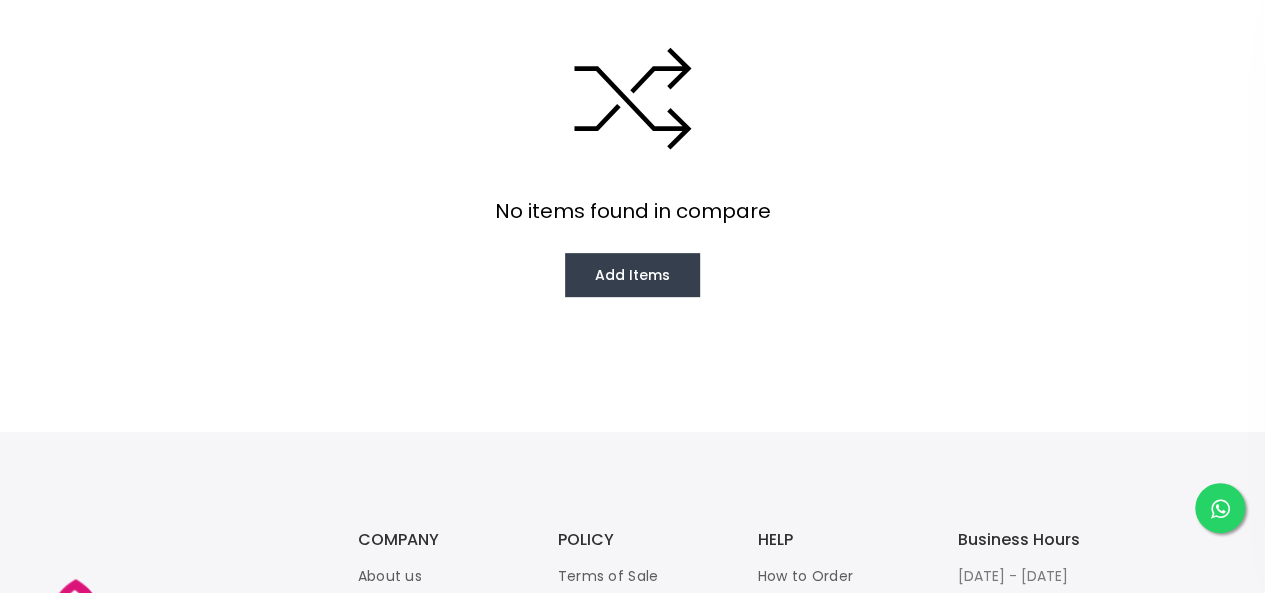 scroll, scrollTop: 0, scrollLeft: 0, axis: both 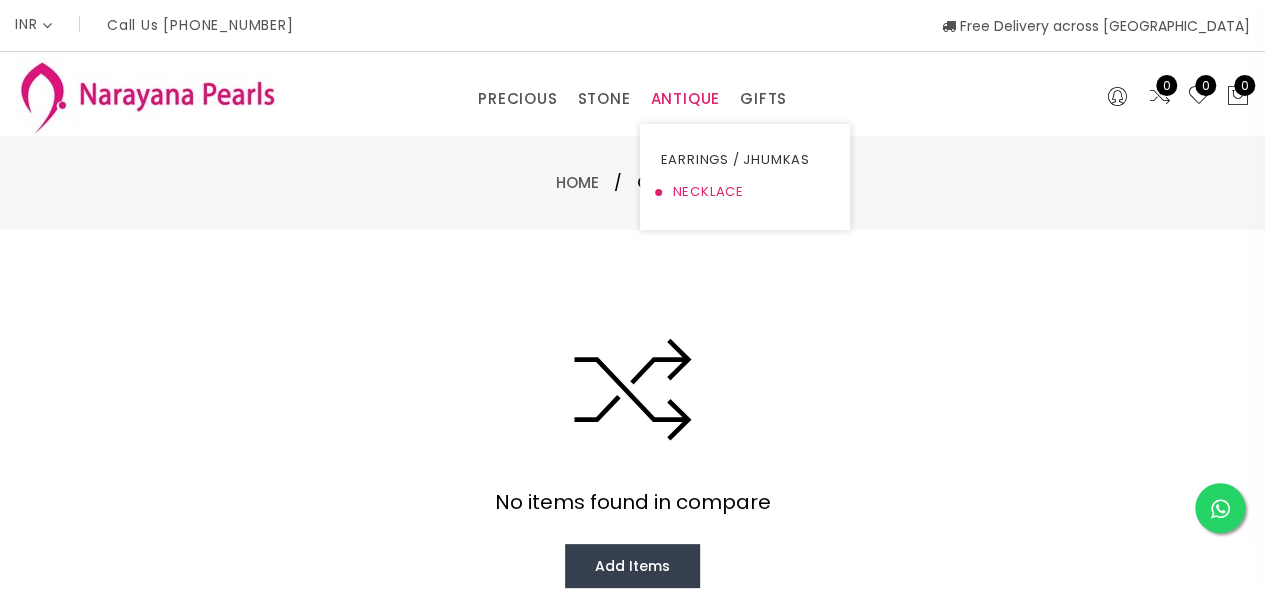 click on "NECKLACE" at bounding box center (745, 192) 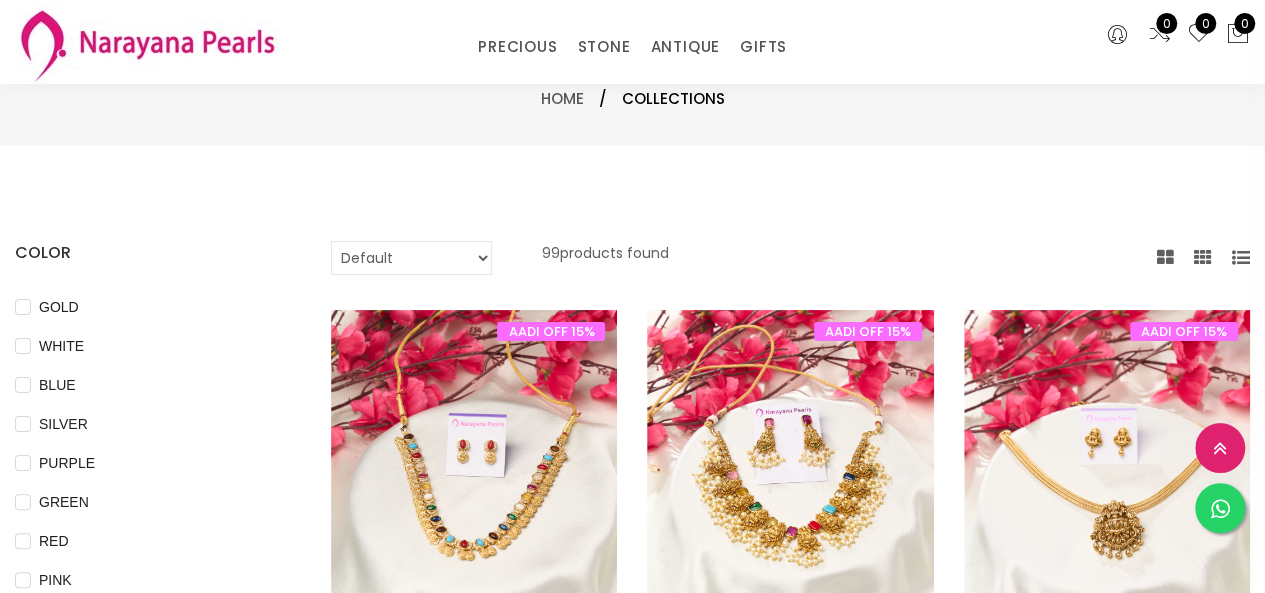 scroll, scrollTop: 272, scrollLeft: 0, axis: vertical 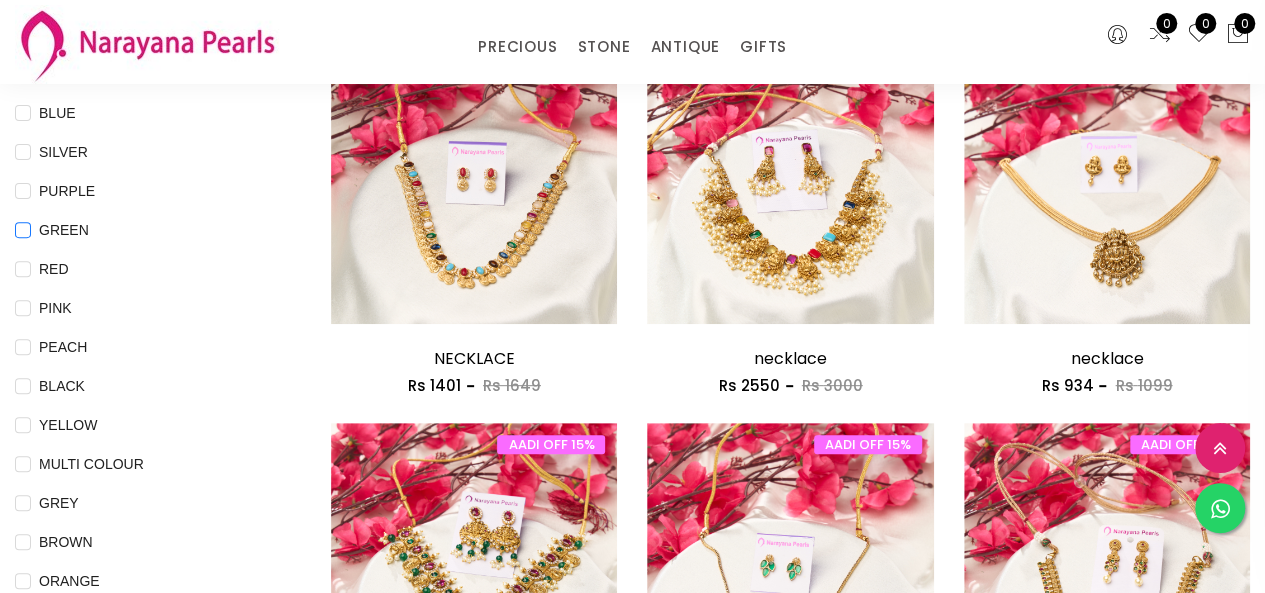 click on "GREEN" at bounding box center [23, 244] 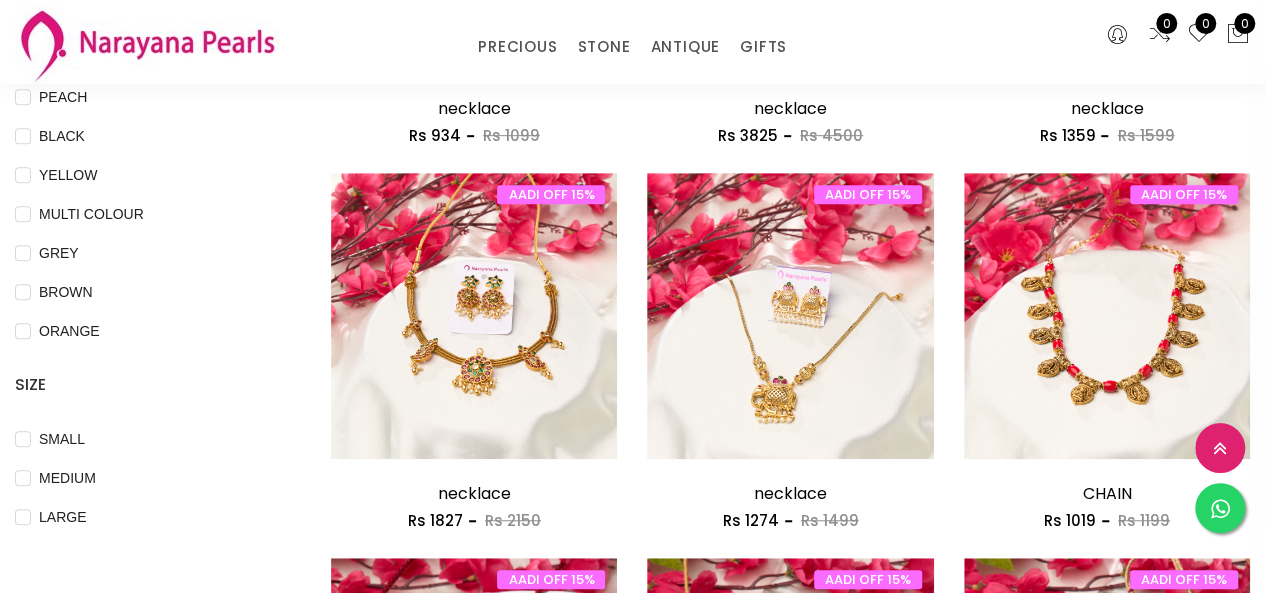 scroll, scrollTop: 529, scrollLeft: 0, axis: vertical 